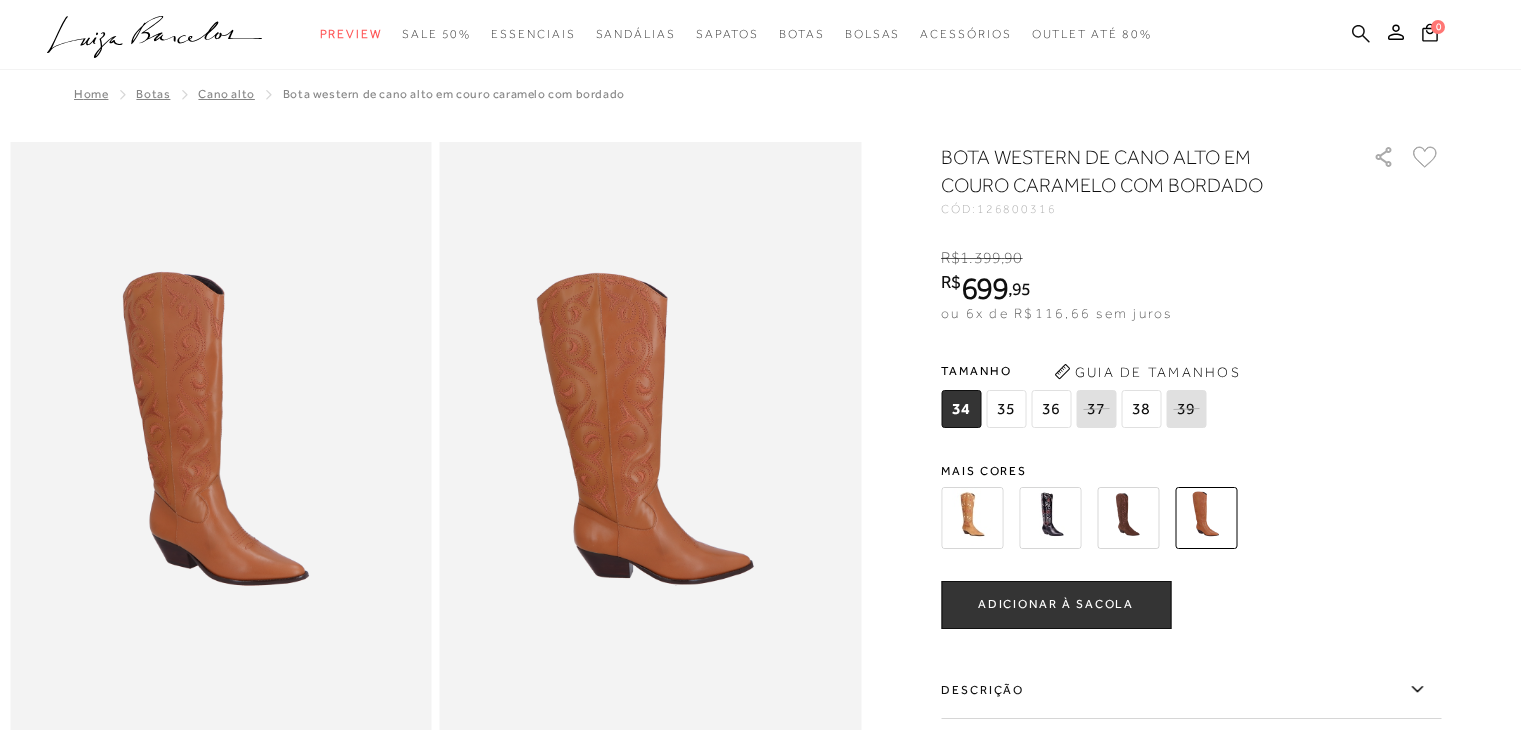 scroll, scrollTop: 0, scrollLeft: 0, axis: both 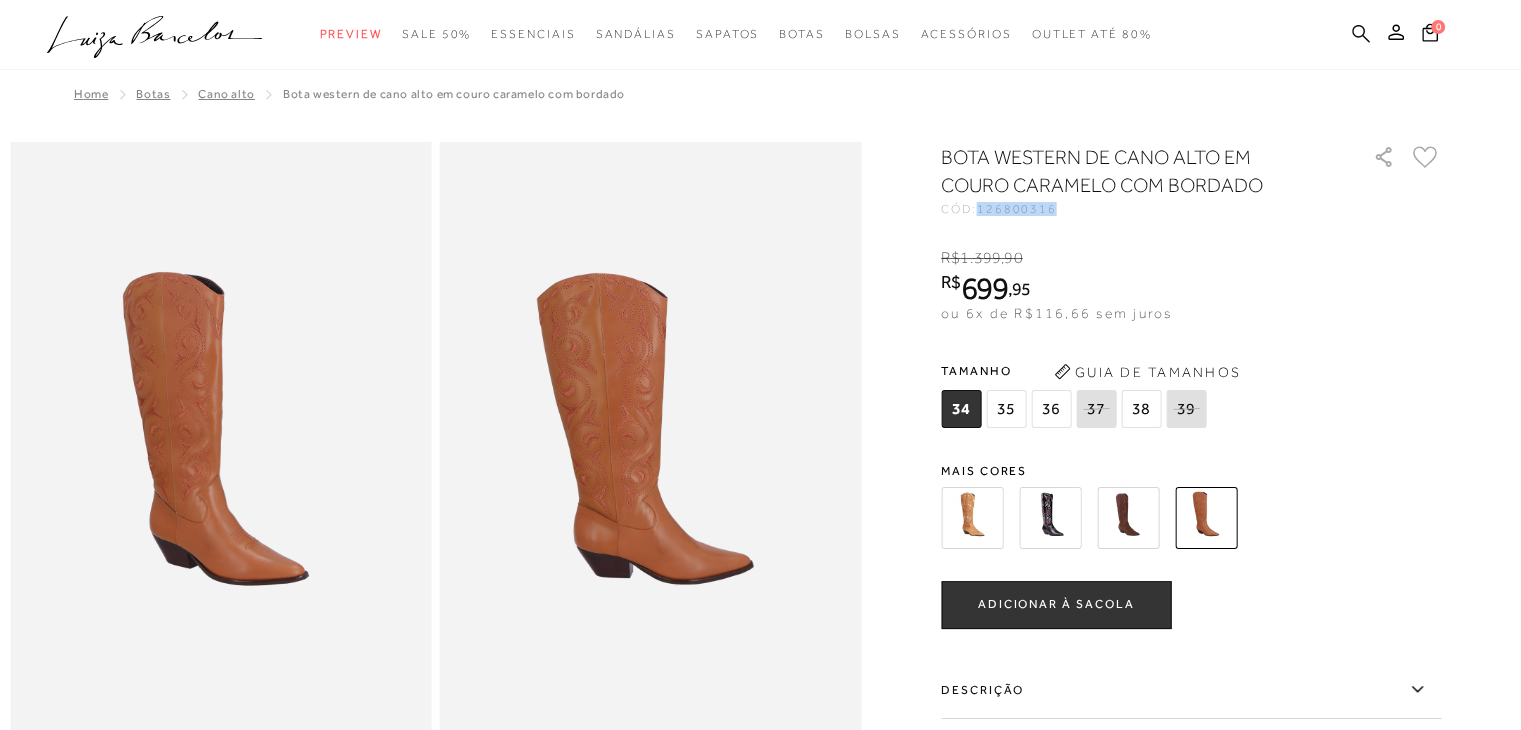 click 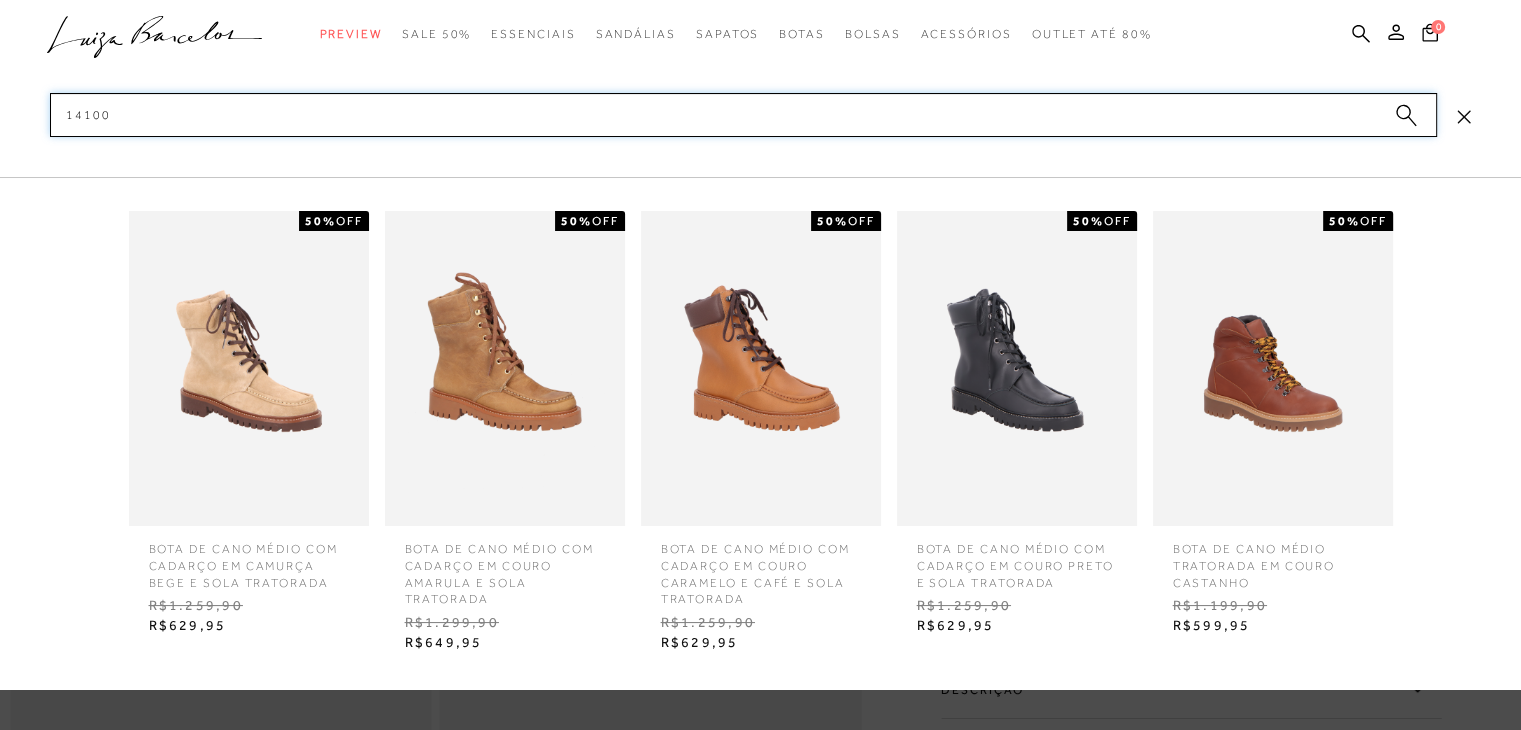 type on "14100" 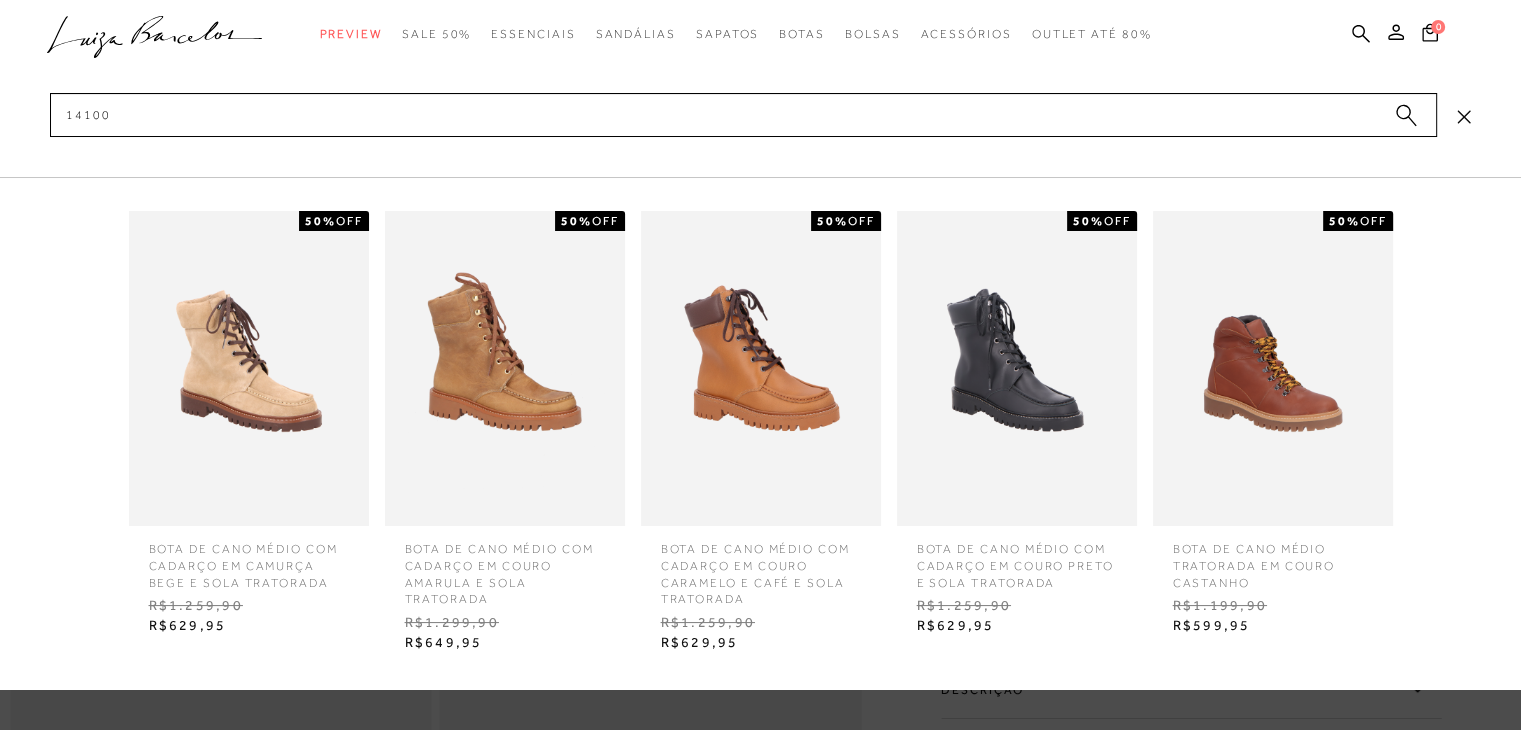 click at bounding box center (761, 368) 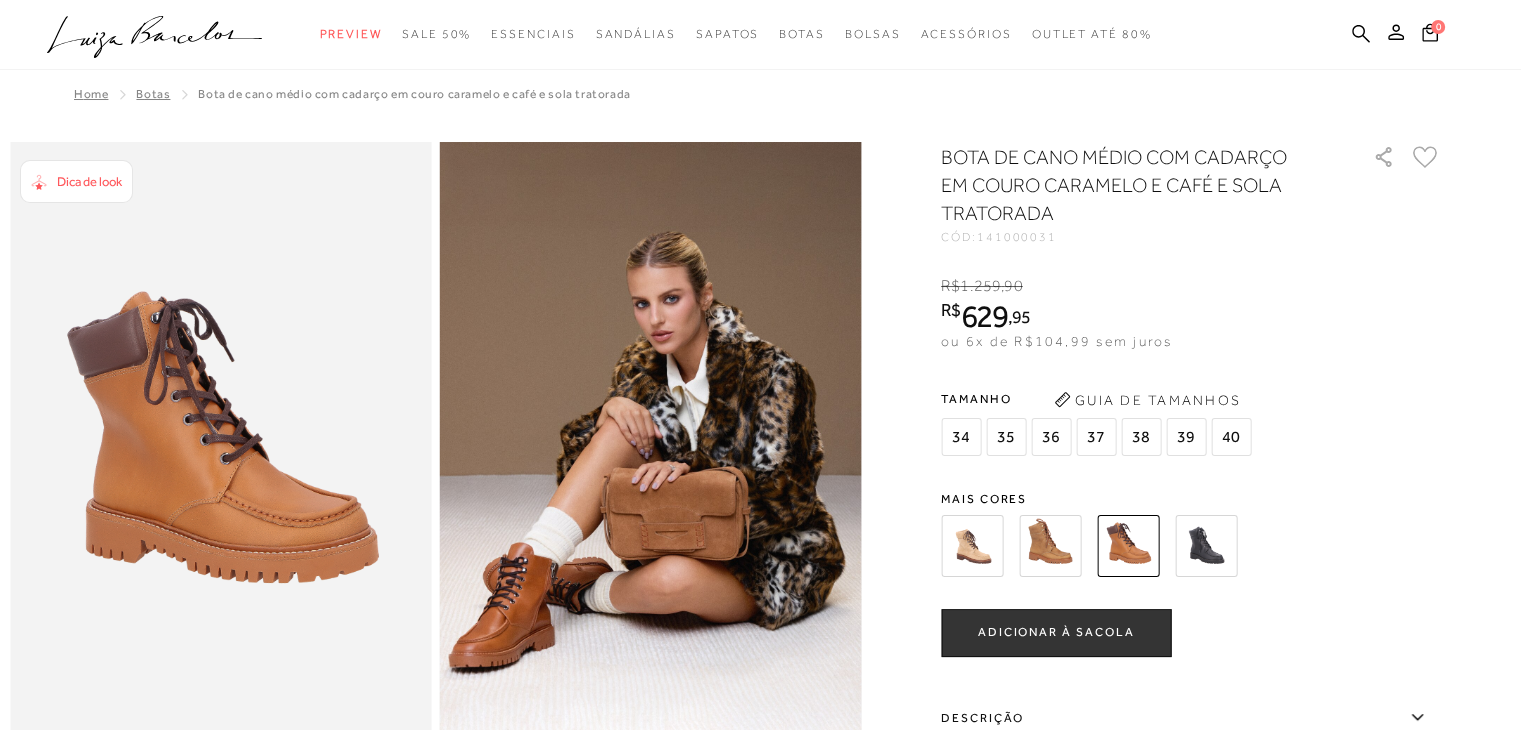 scroll, scrollTop: 0, scrollLeft: 0, axis: both 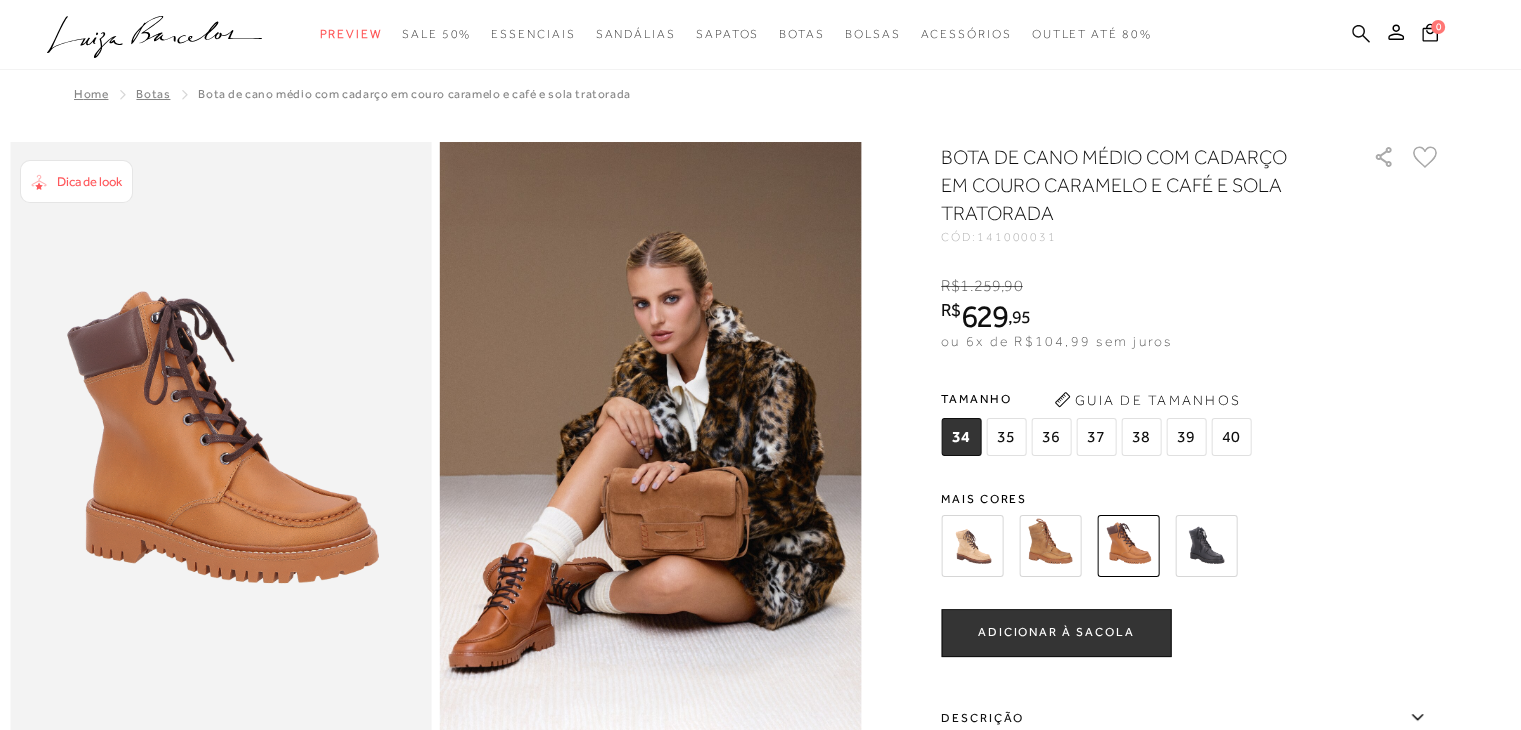 click 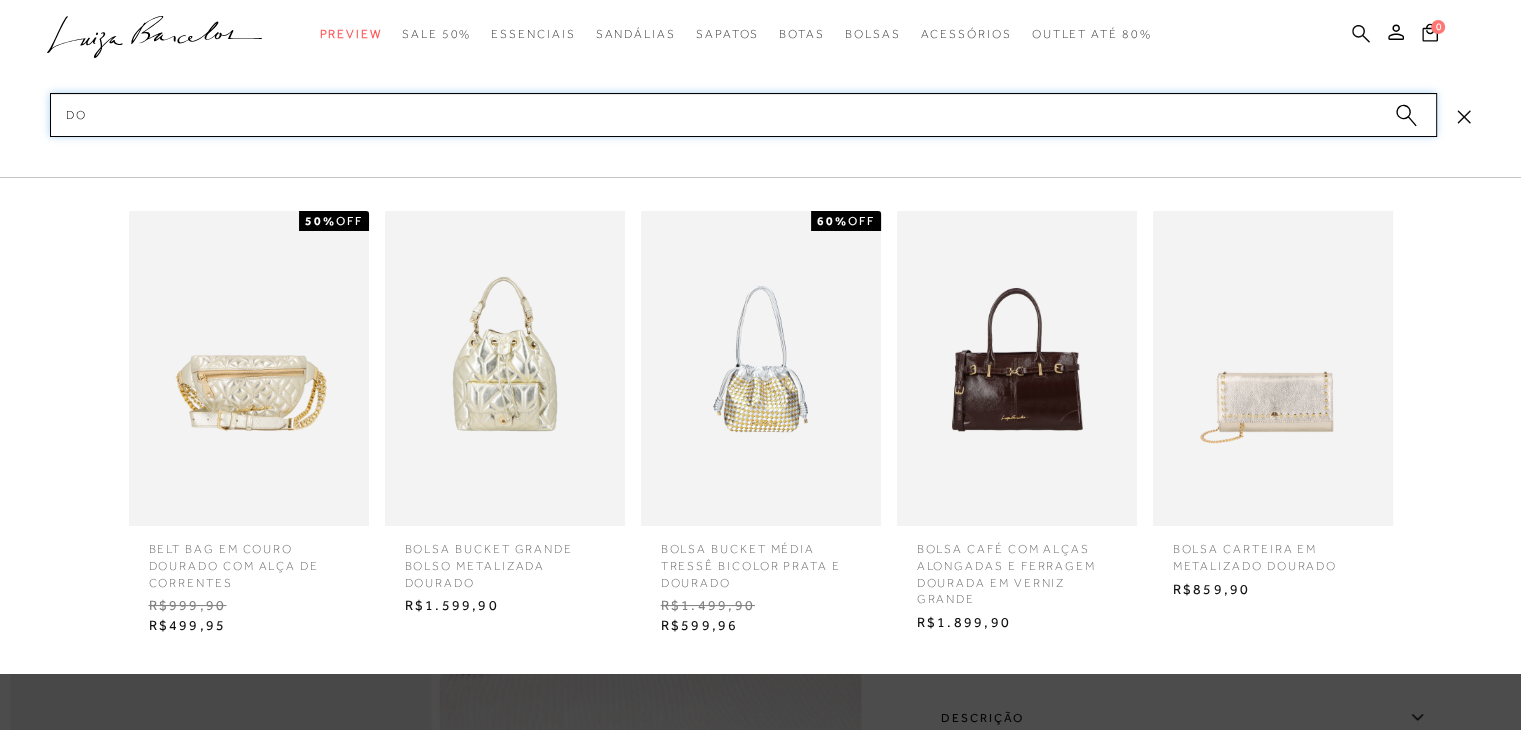 type on "d" 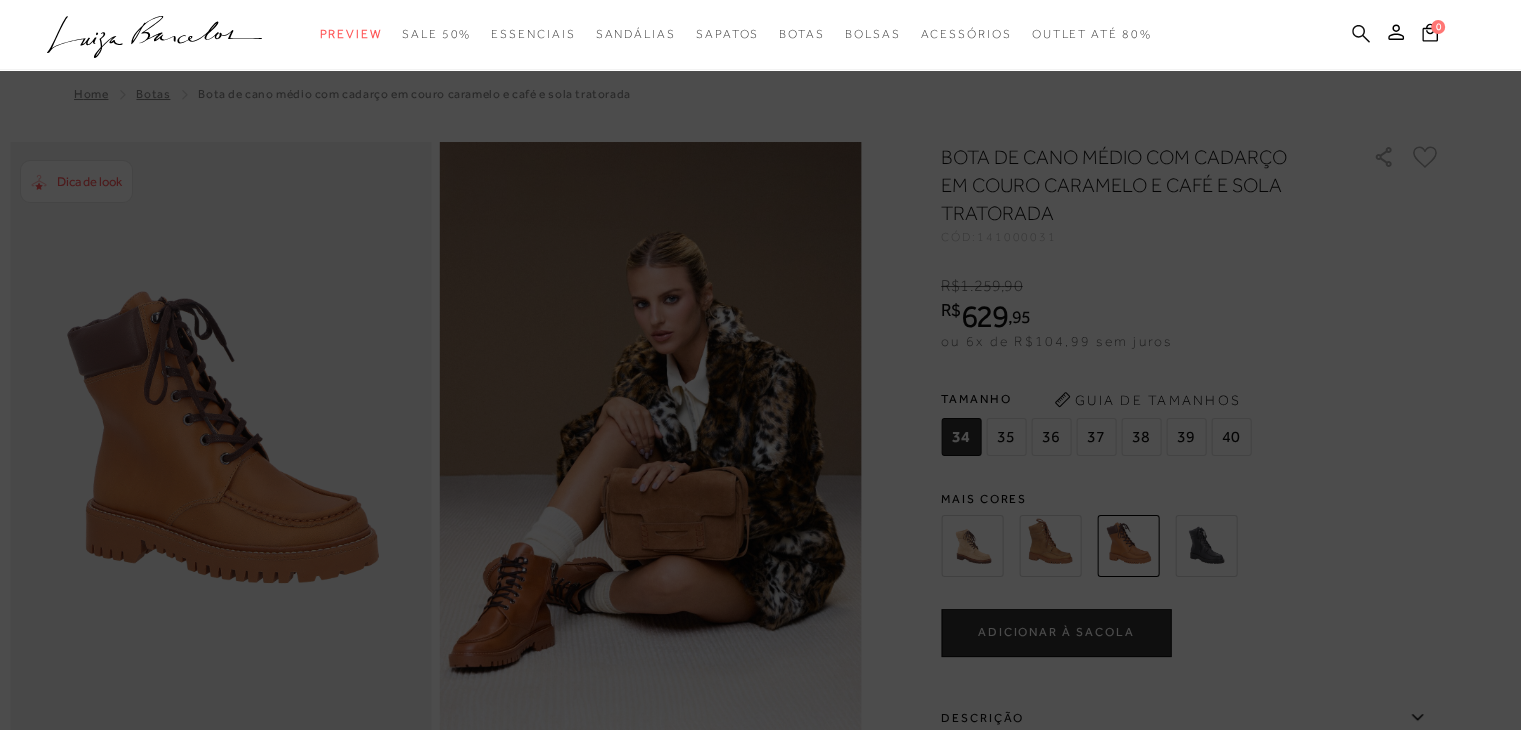 click 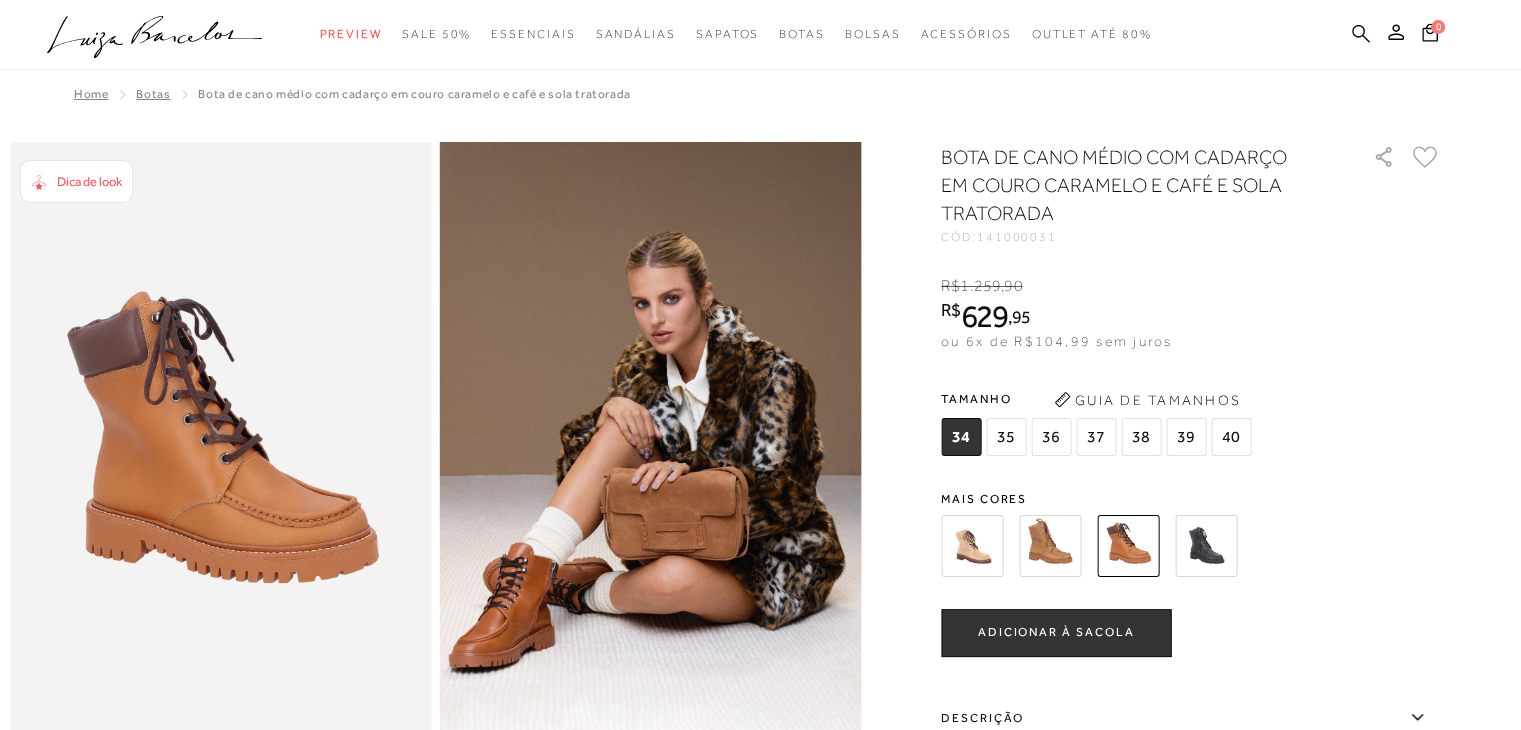 click 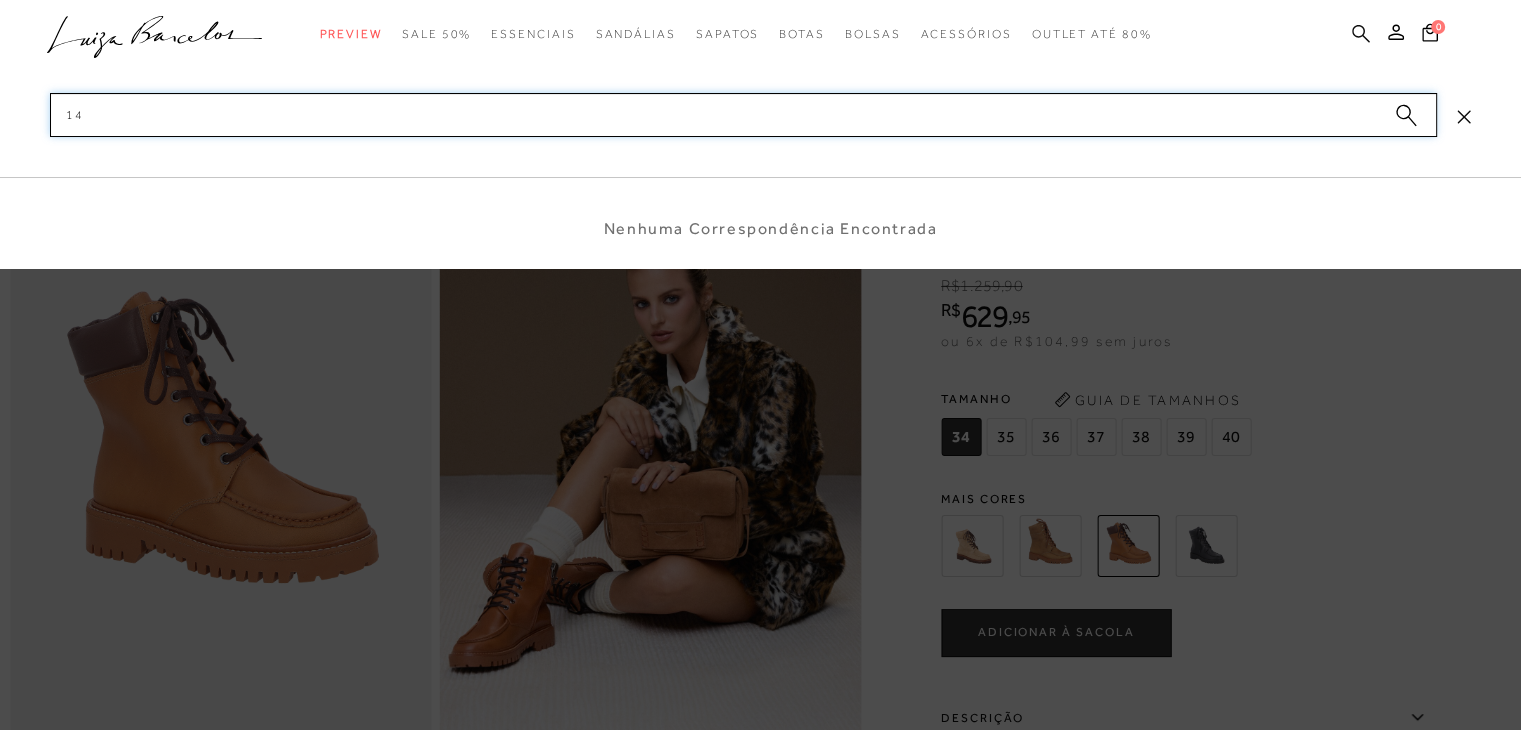 type on "1" 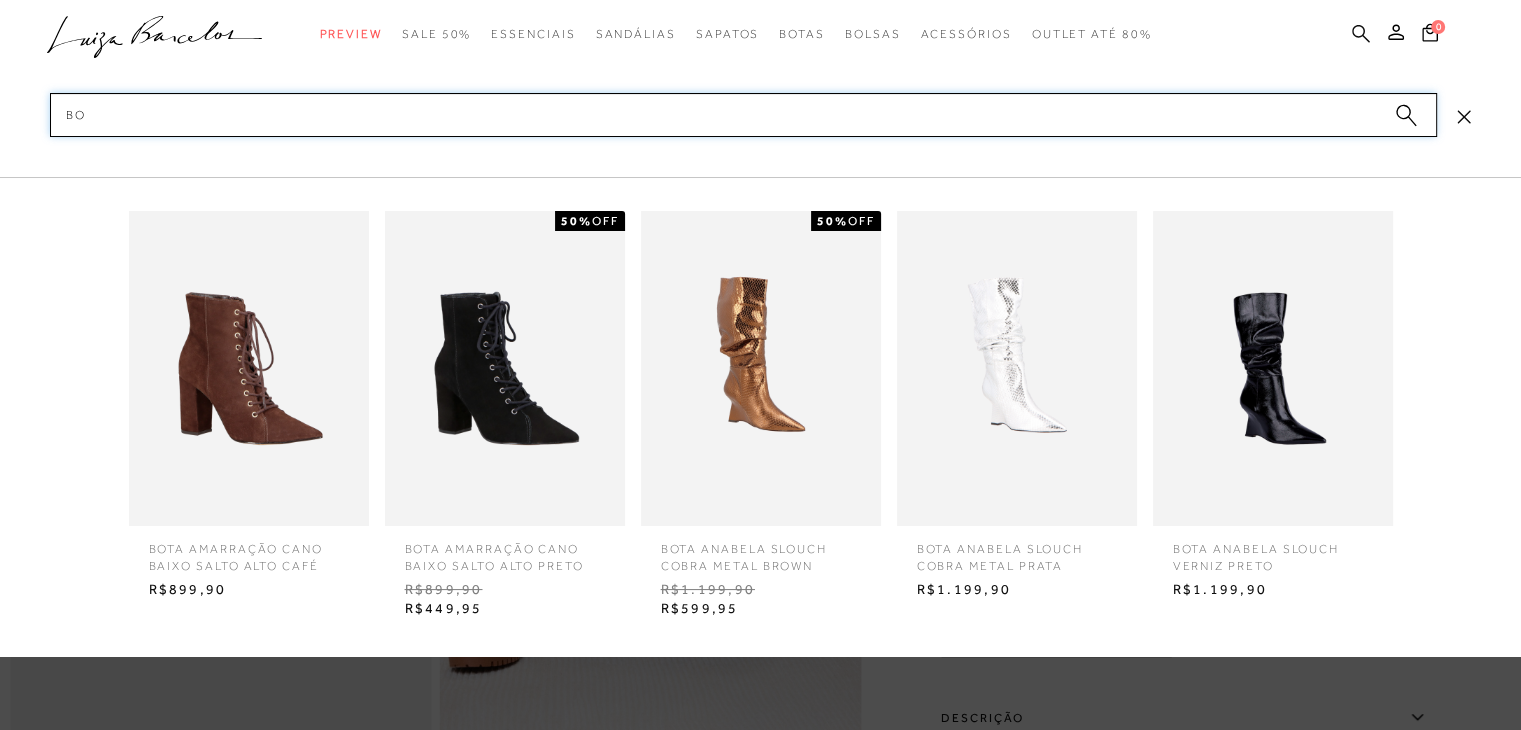 type on "b" 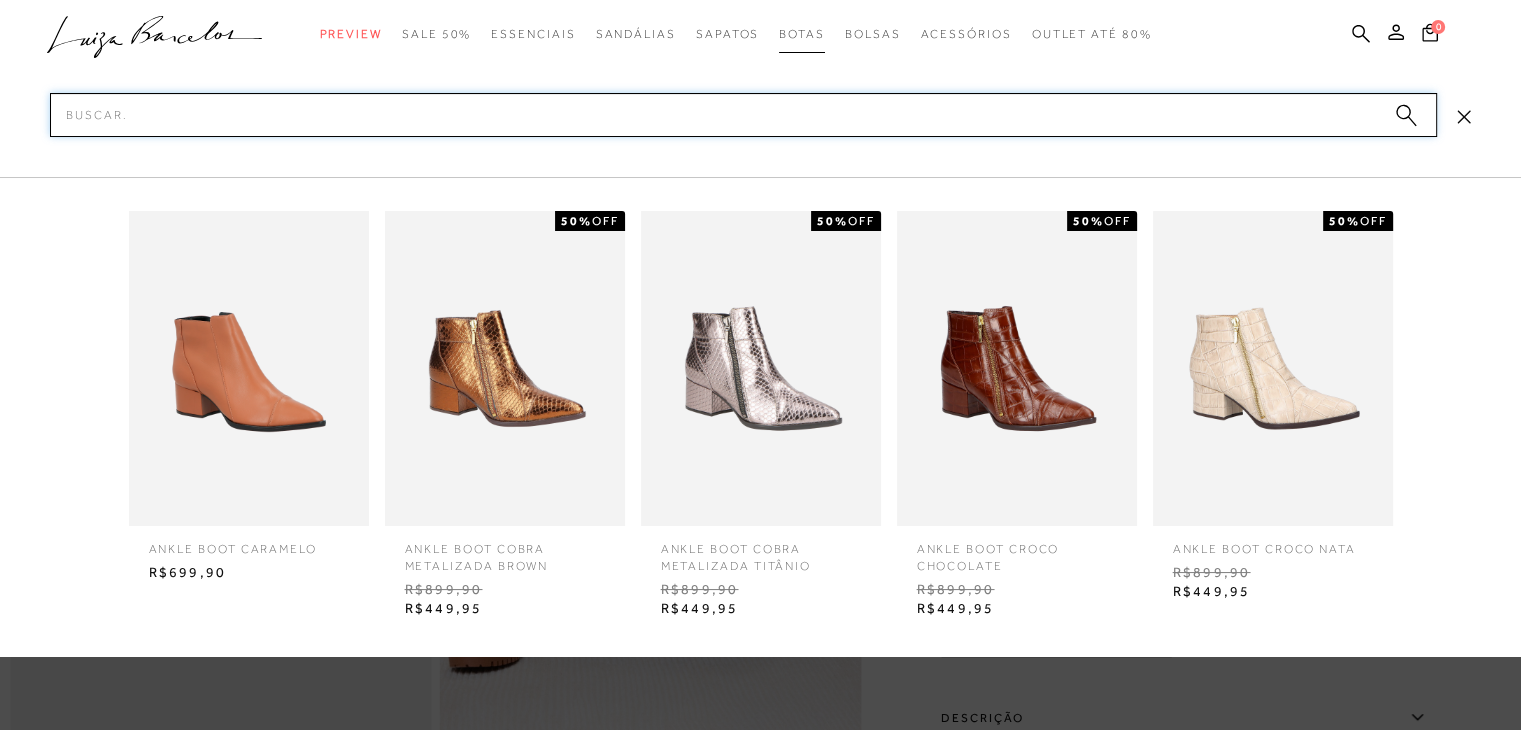 type 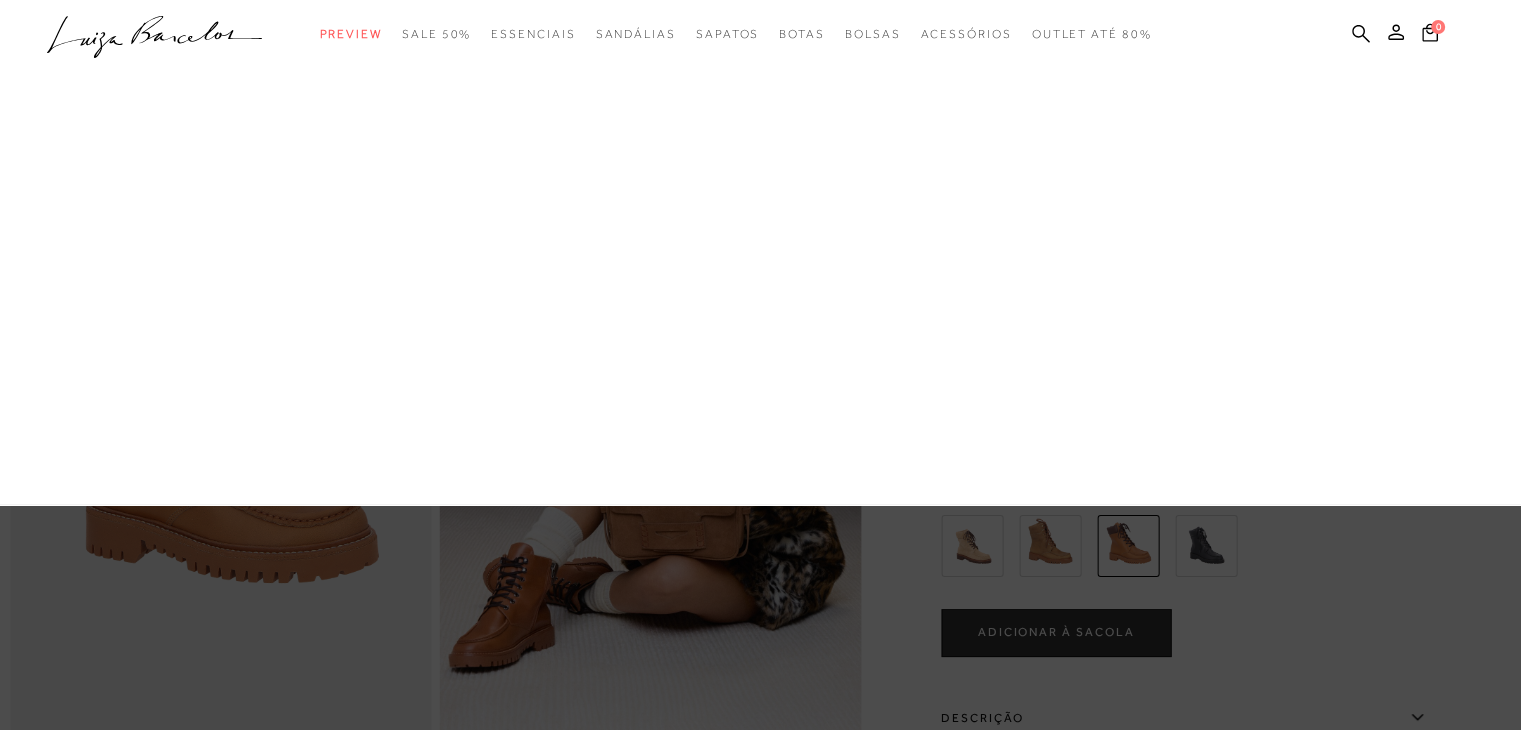 click on "Western" at bounding box center [0, 0] 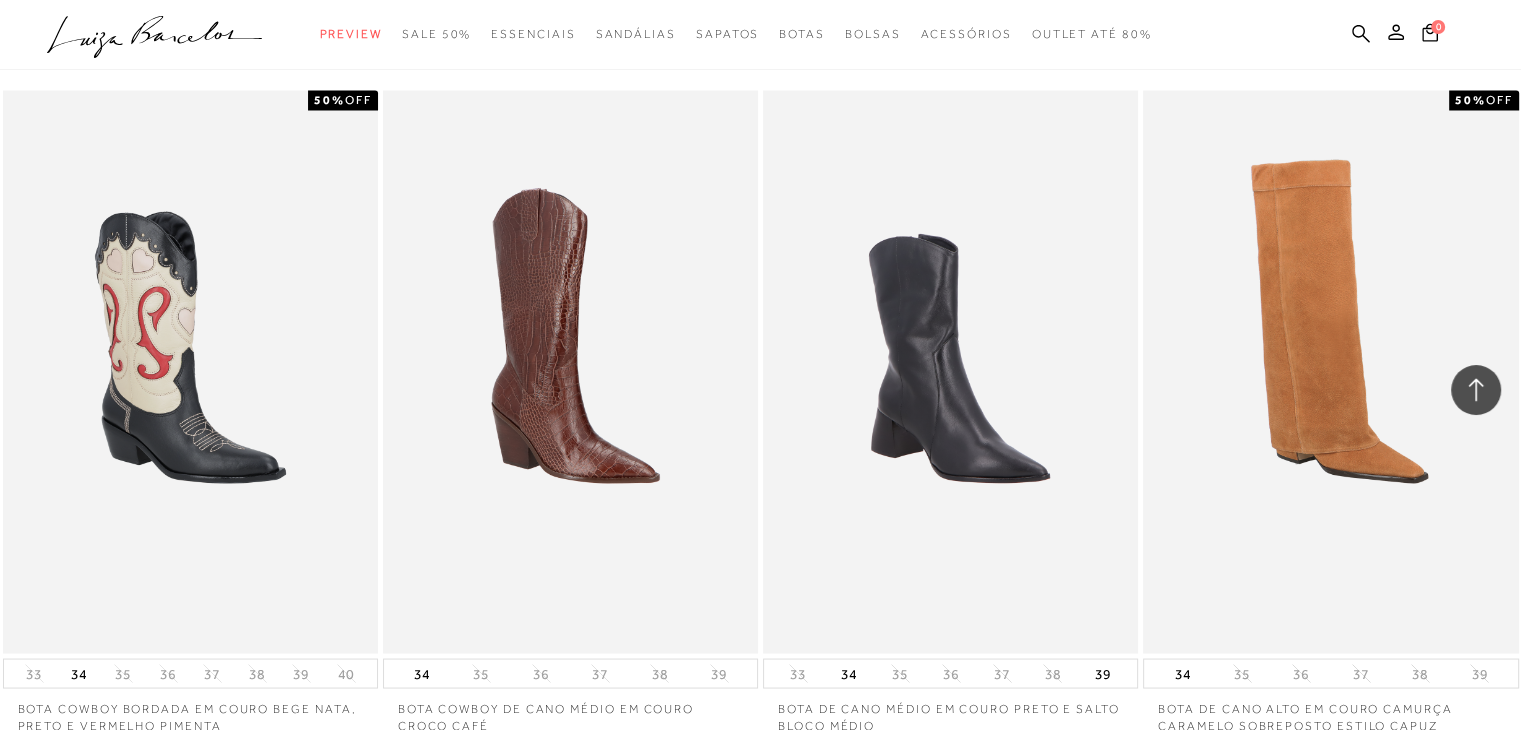 scroll, scrollTop: 3900, scrollLeft: 0, axis: vertical 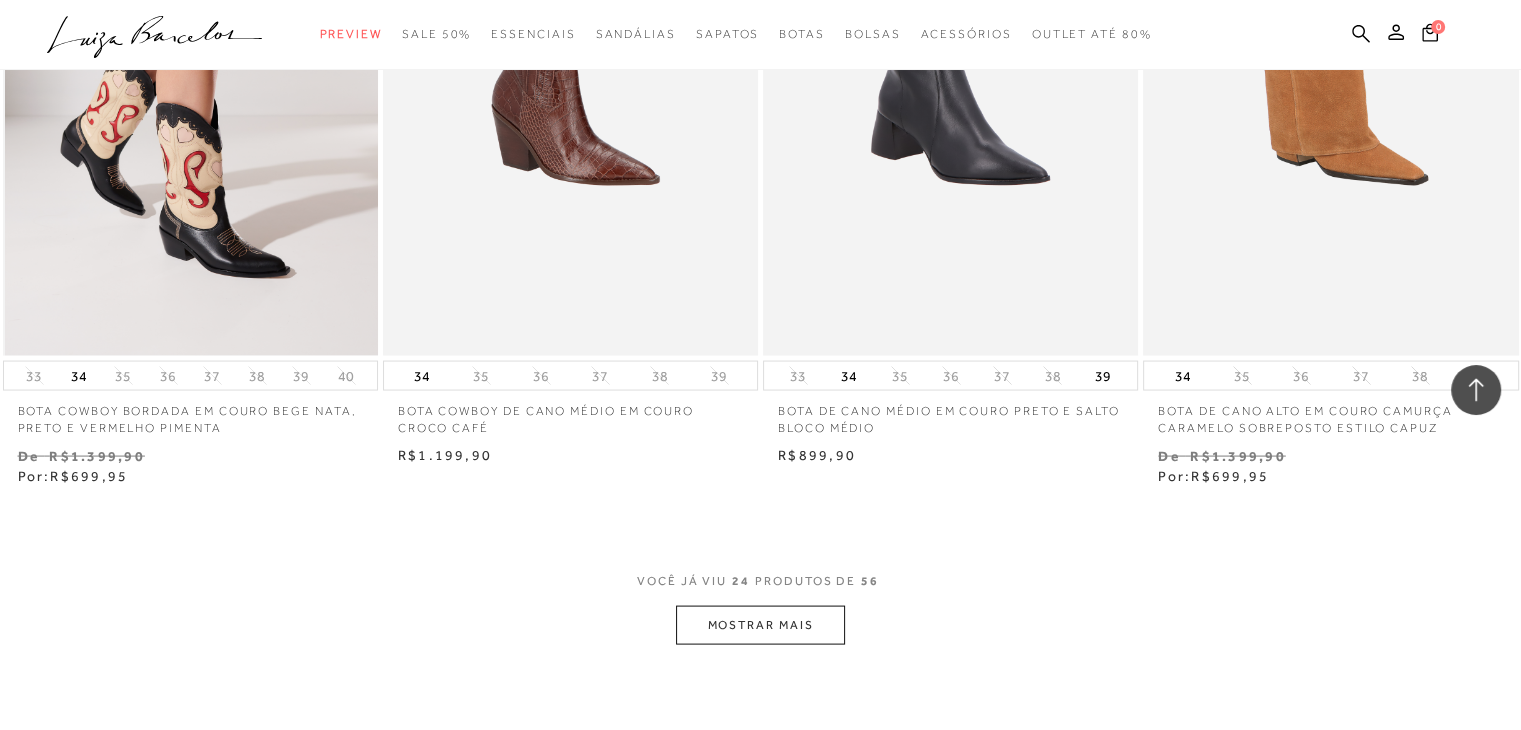 click at bounding box center [191, 74] 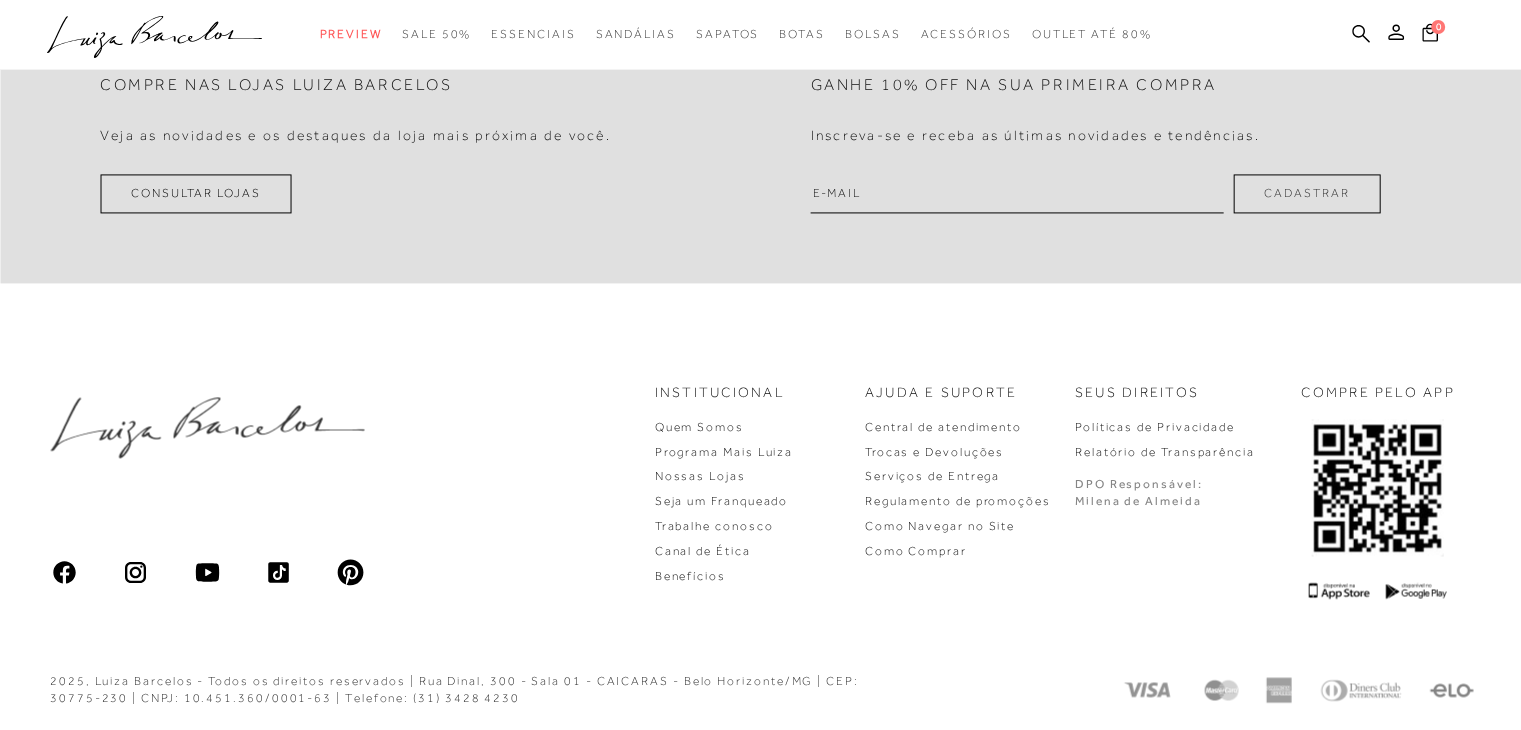 scroll, scrollTop: 0, scrollLeft: 0, axis: both 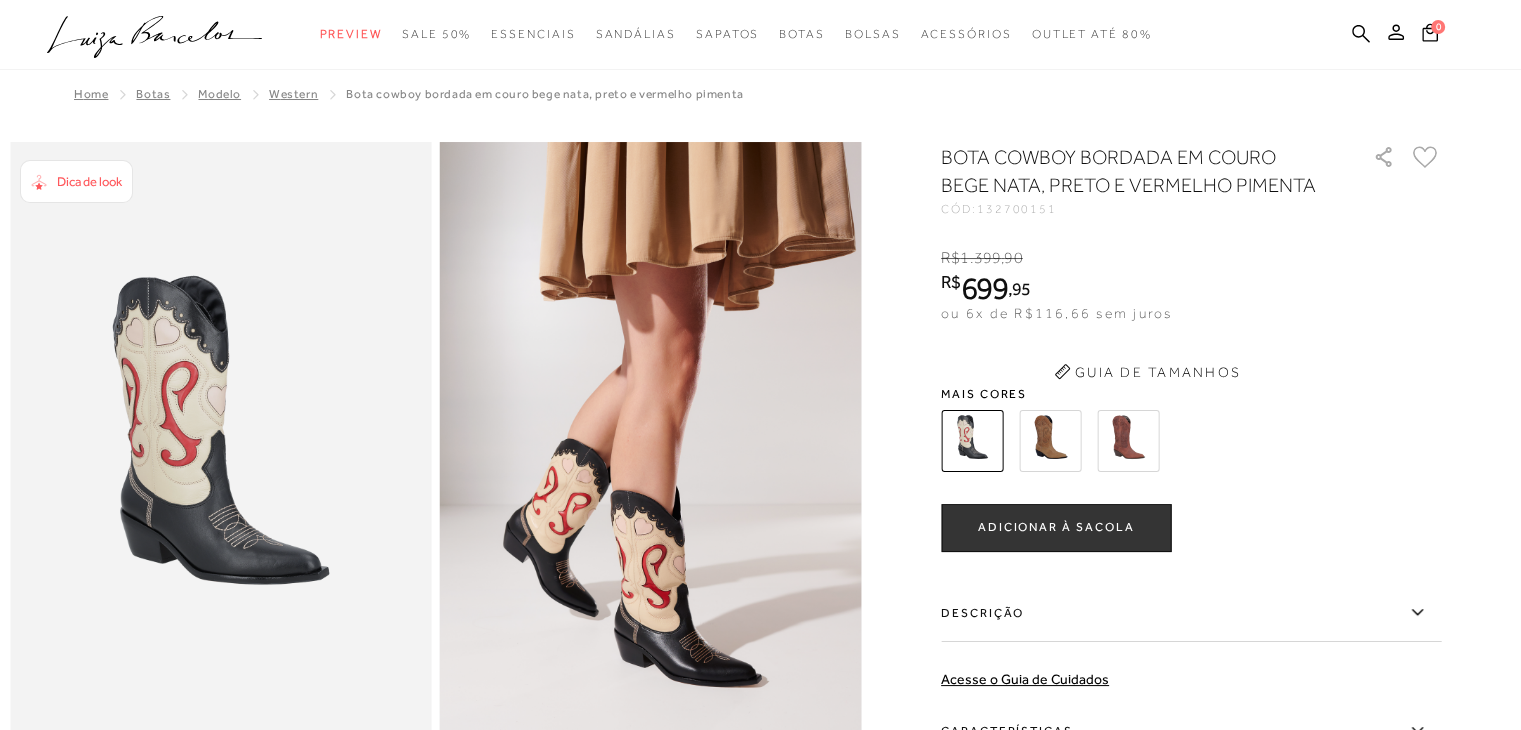 click on "132700151" at bounding box center [1017, 209] 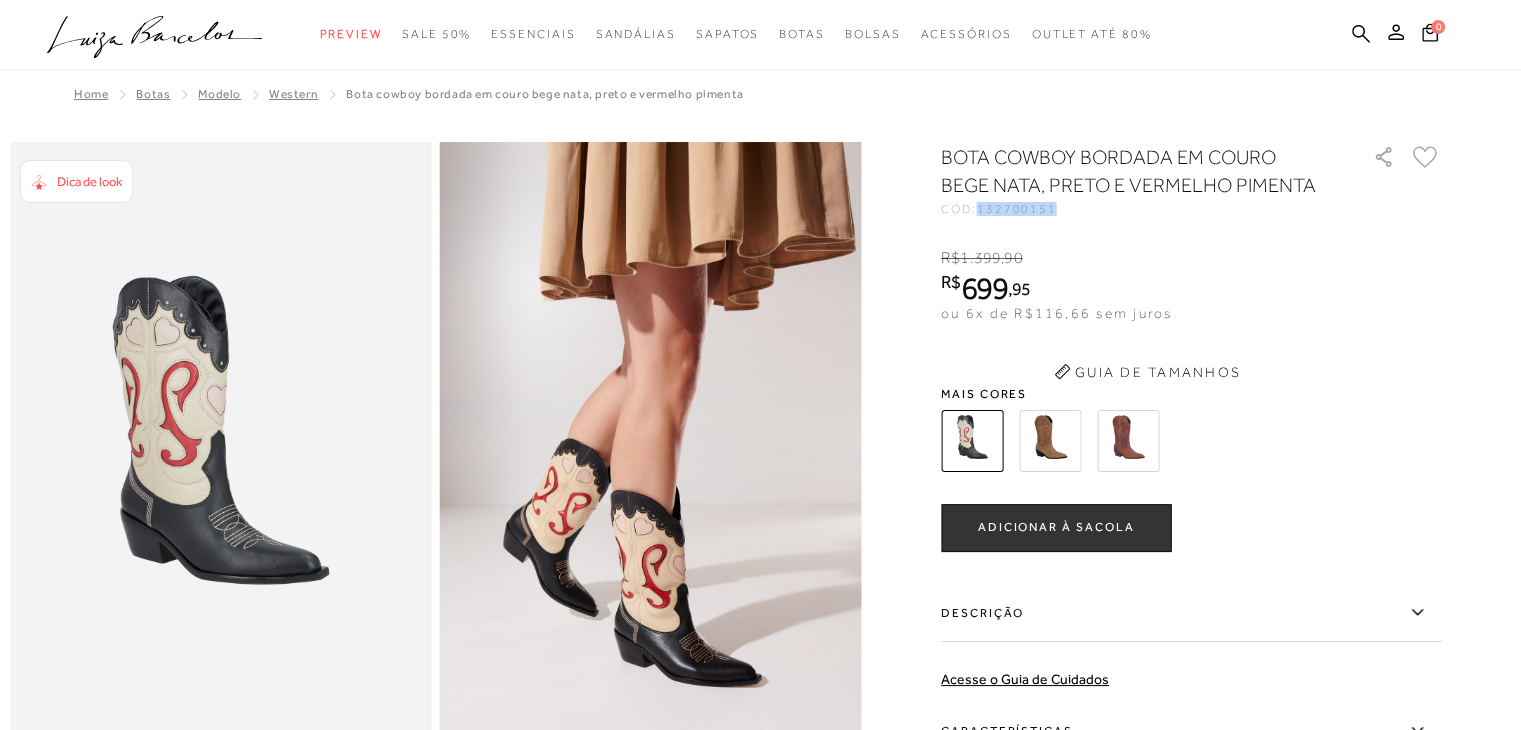 click on "132700151" at bounding box center (1017, 209) 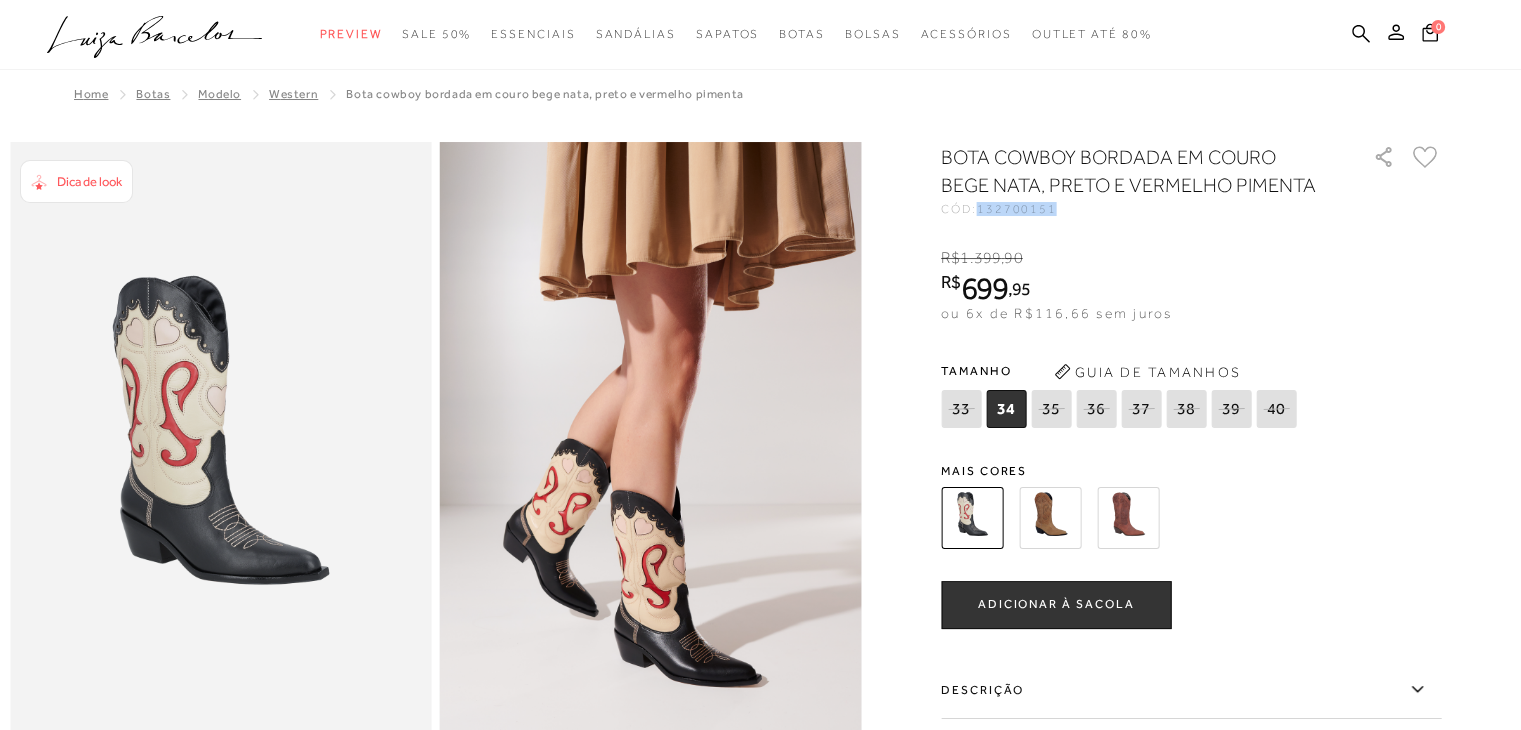 scroll, scrollTop: 0, scrollLeft: 0, axis: both 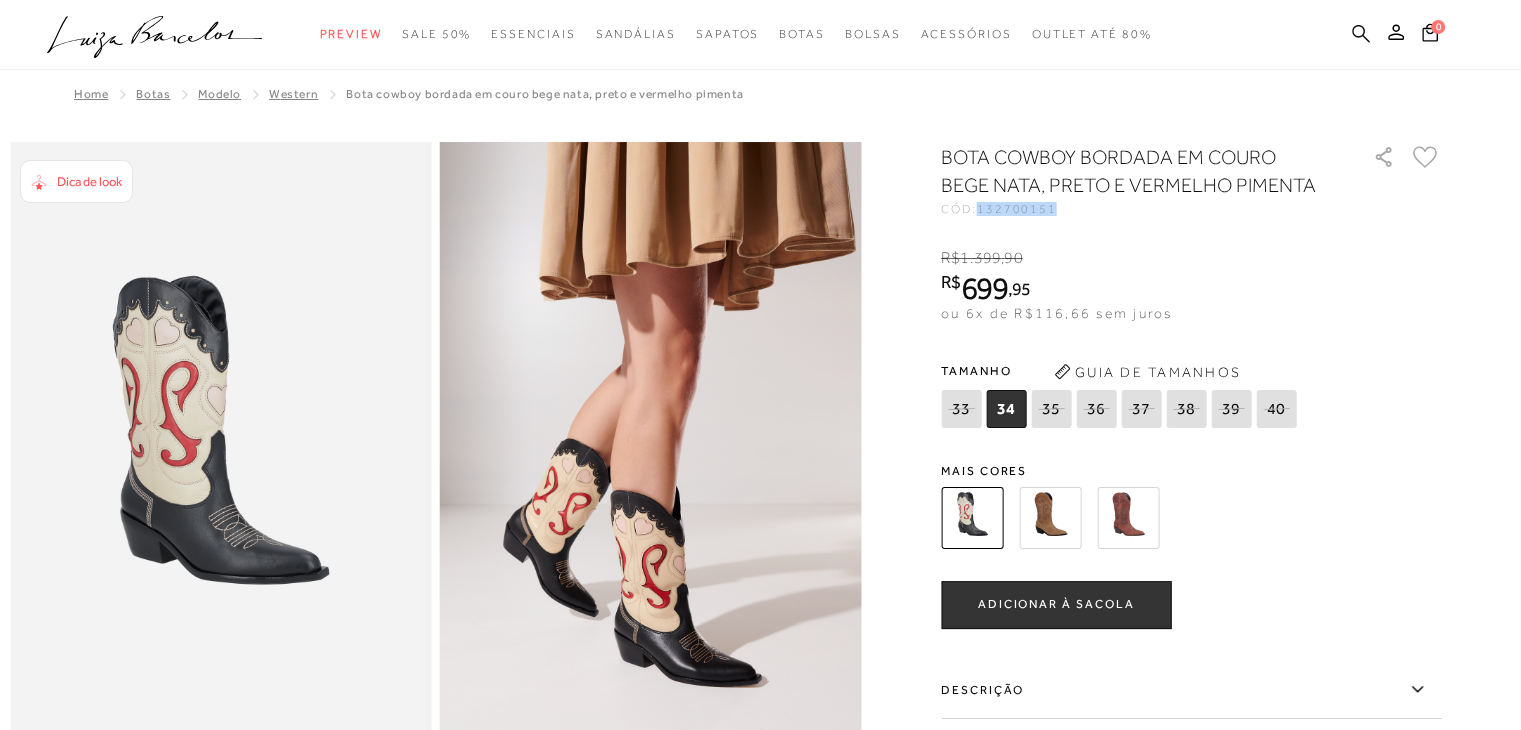 click 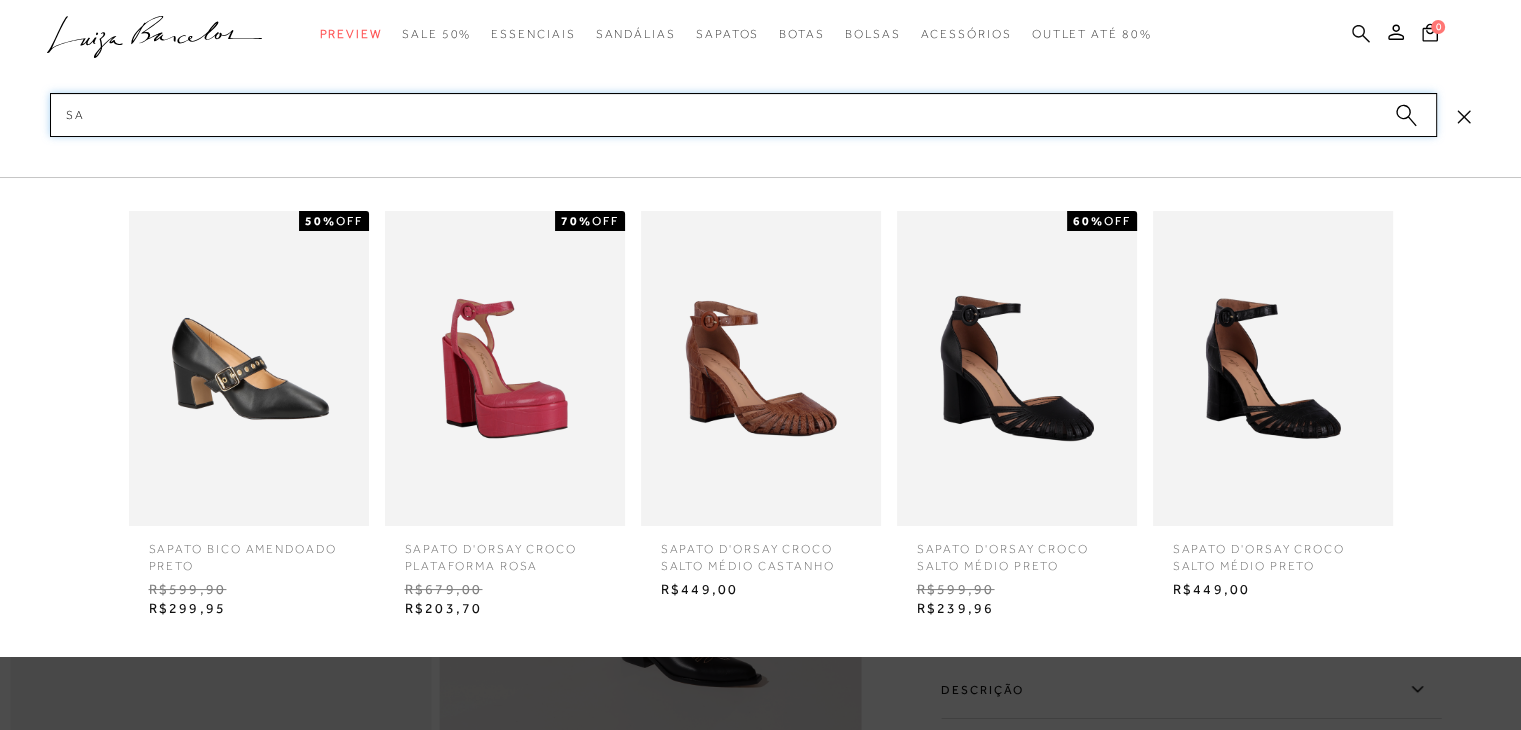 type on "s" 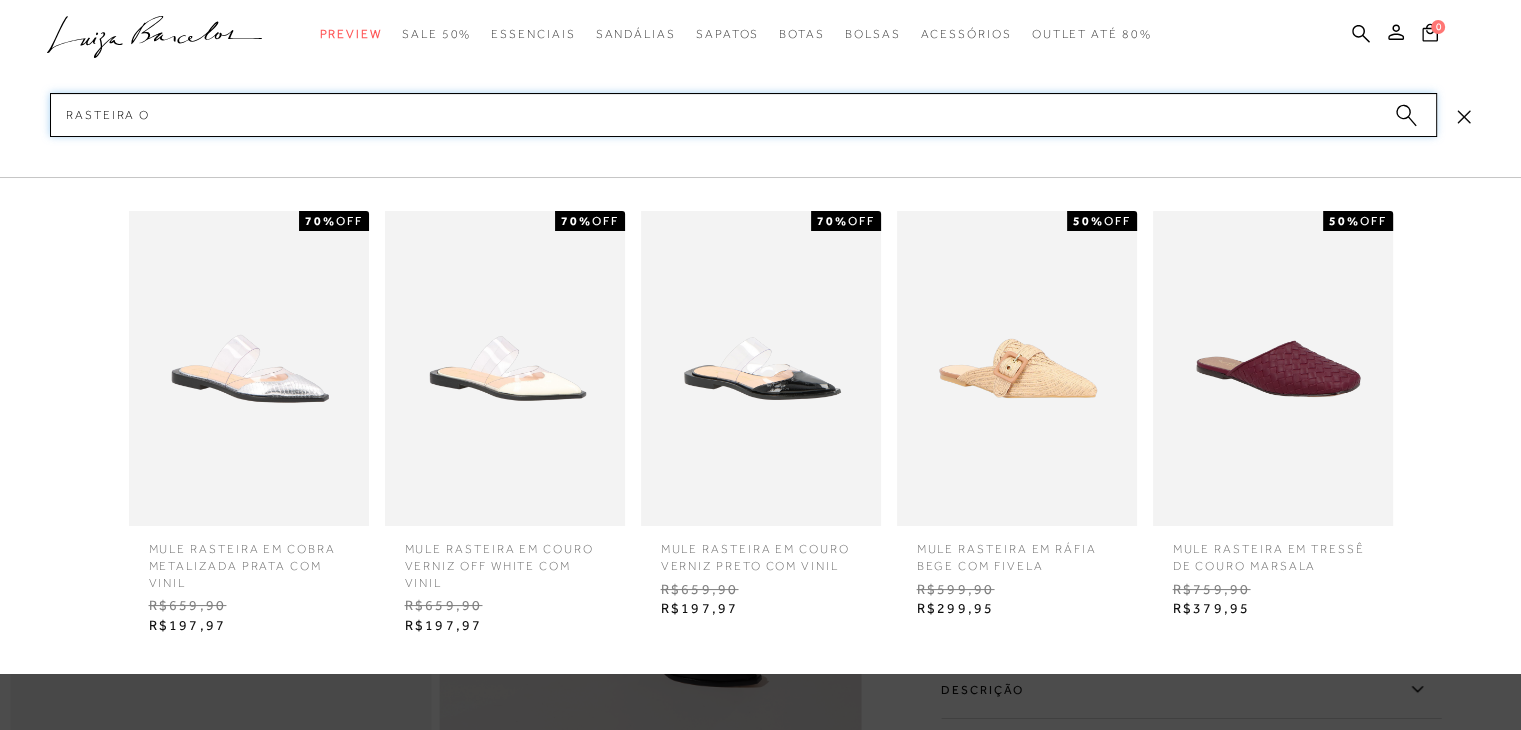 type on "rasteira of" 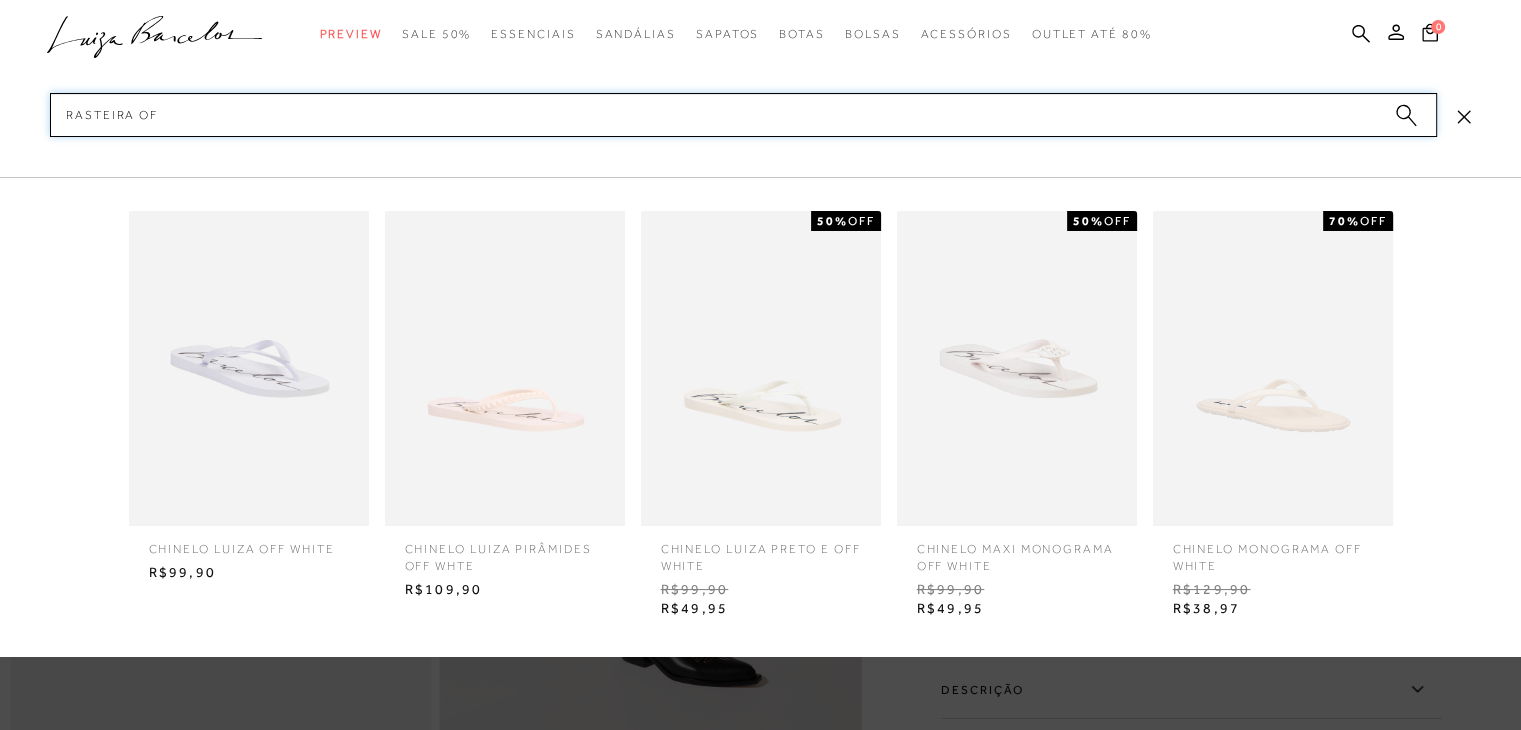 type 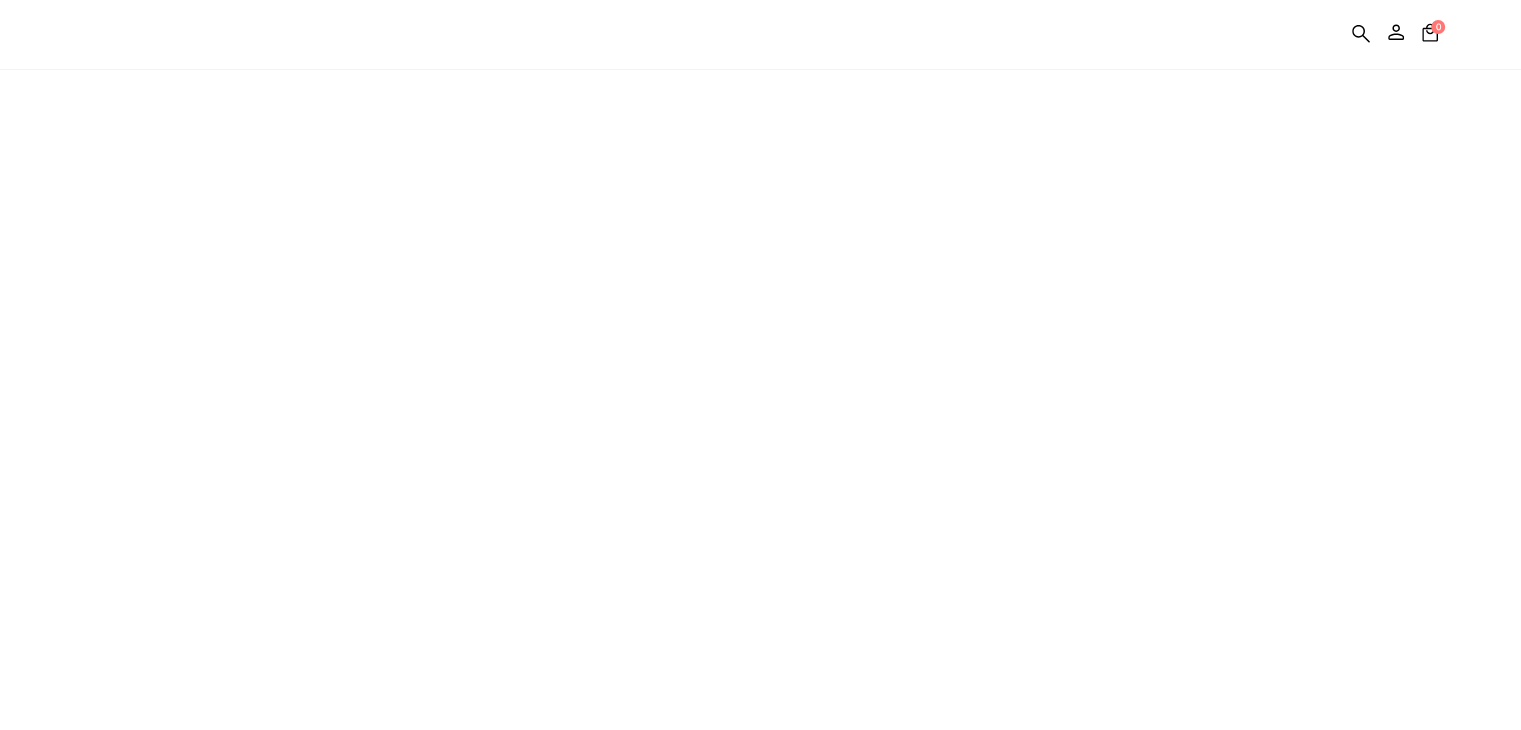 scroll, scrollTop: 0, scrollLeft: 0, axis: both 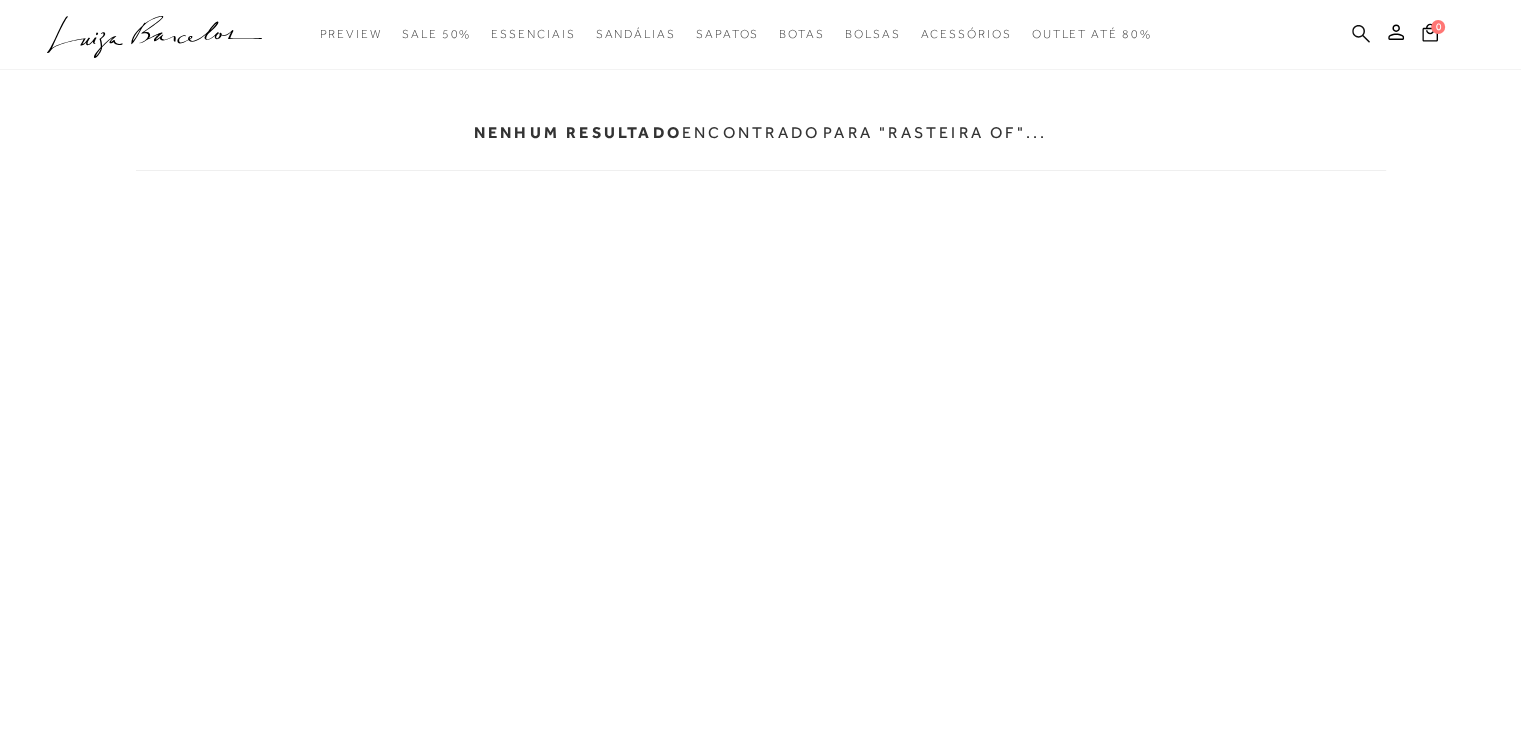 click 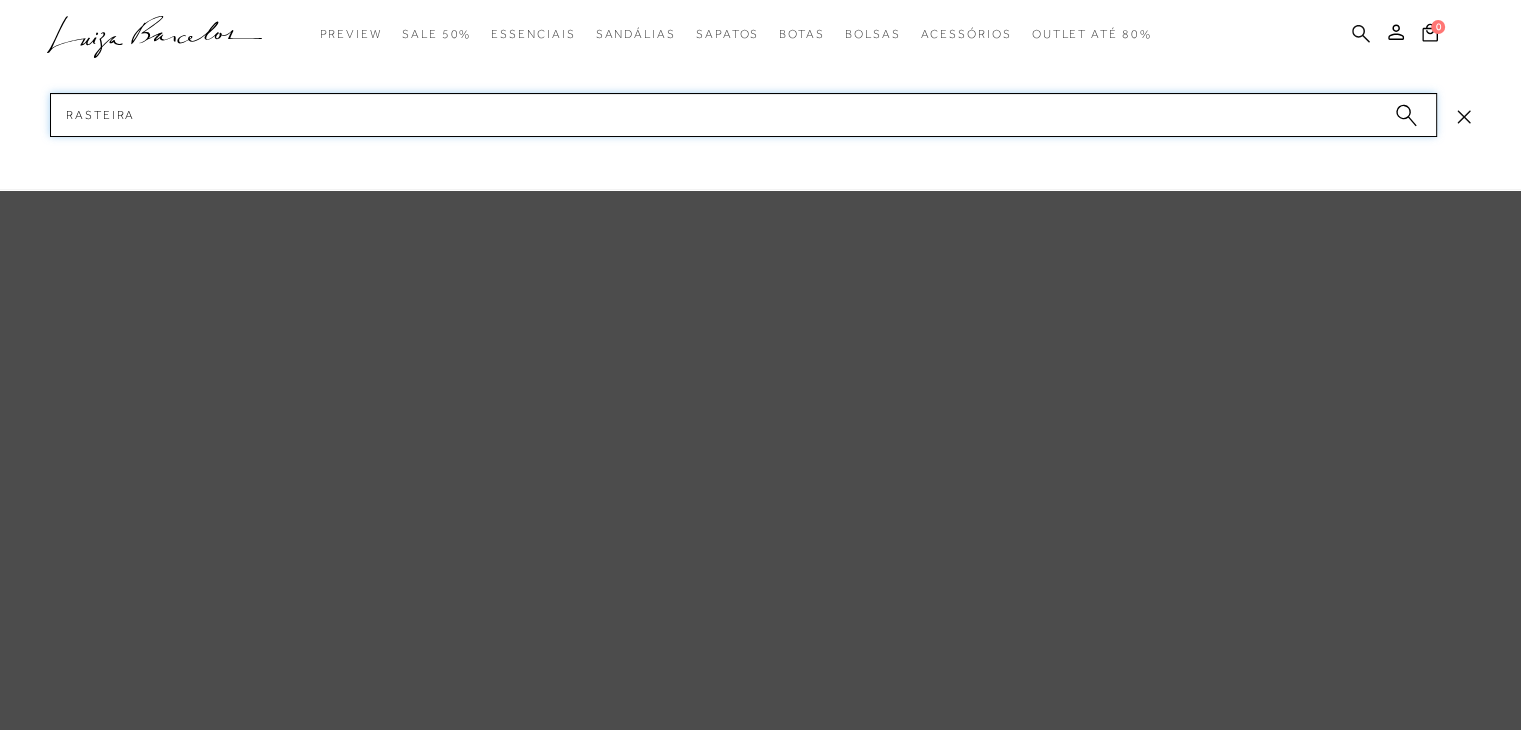 type on "rasteira" 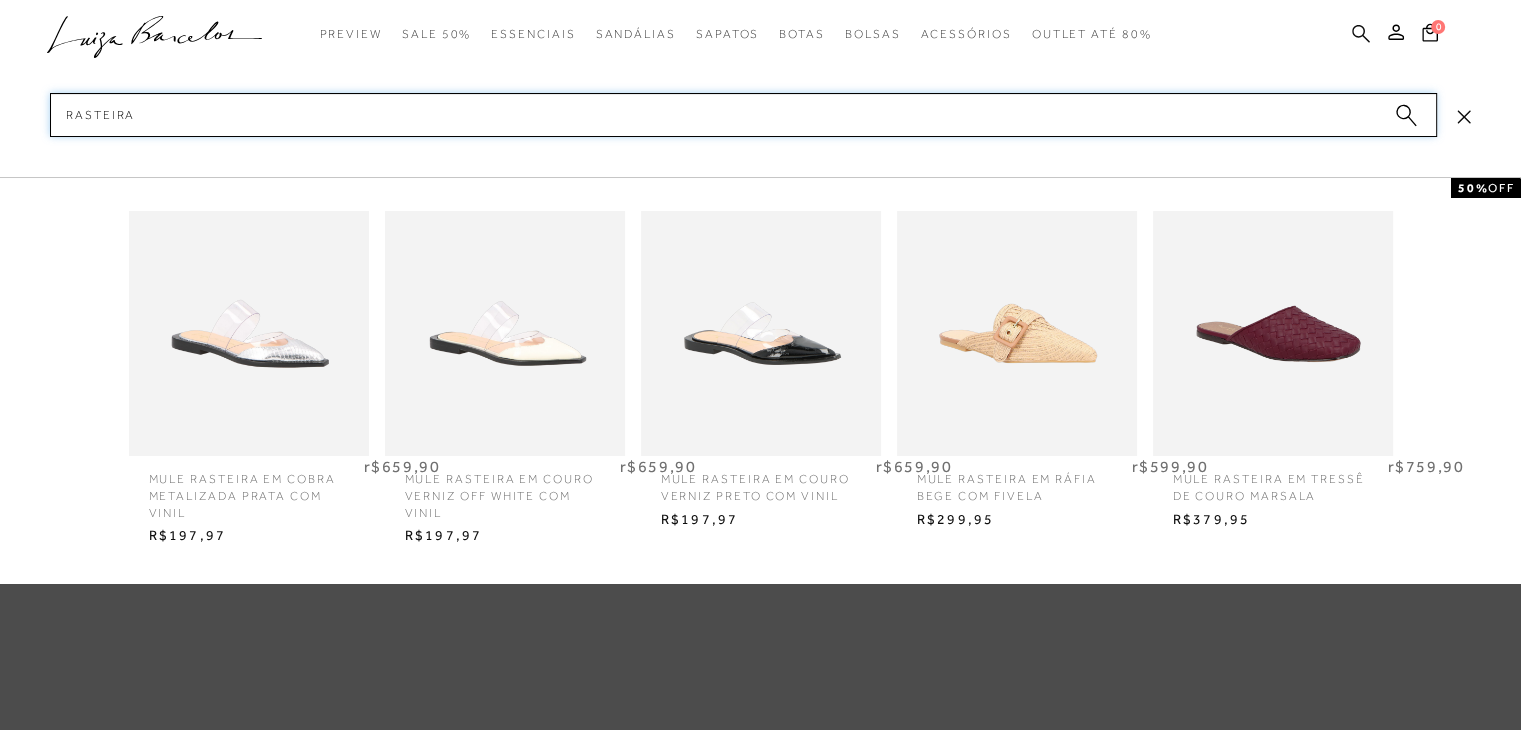 type 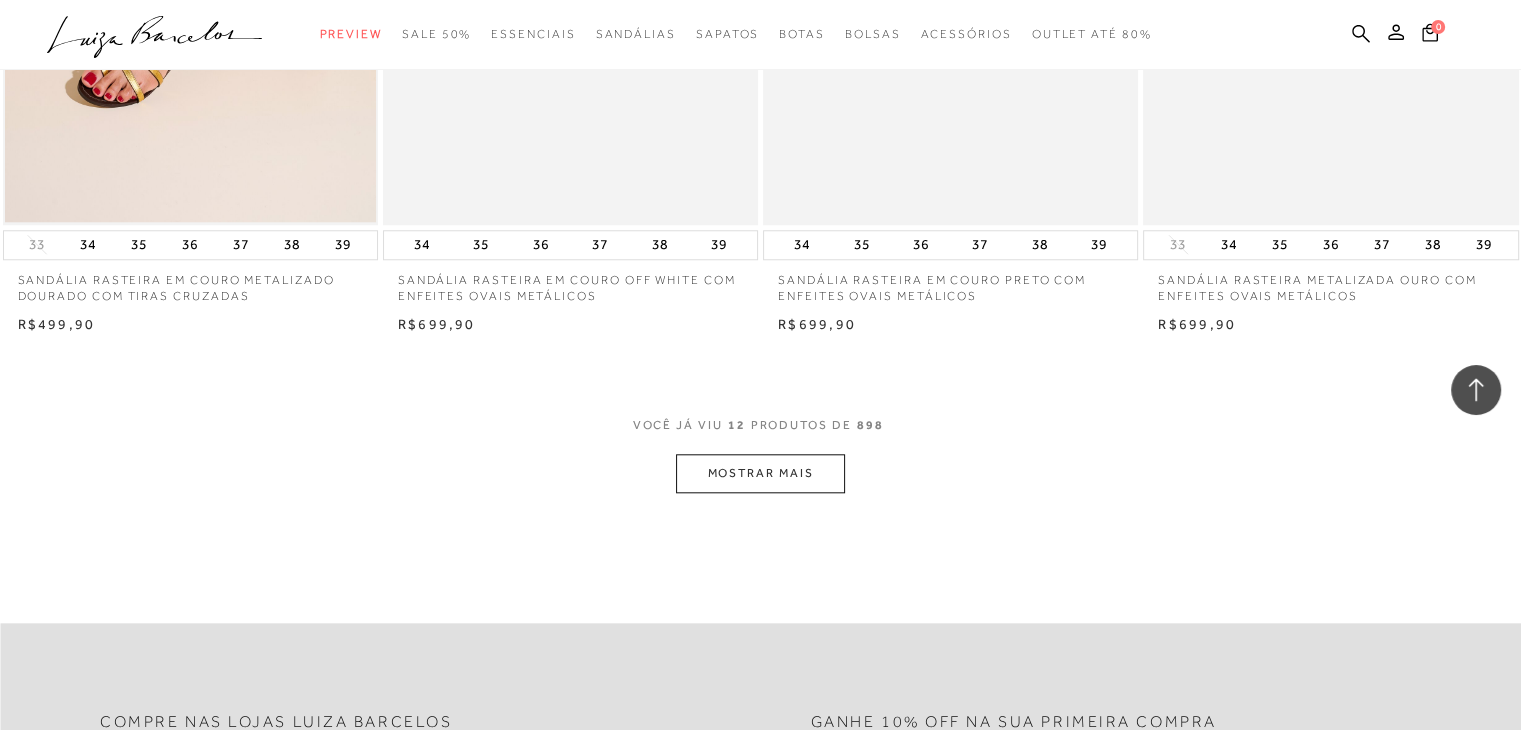 scroll, scrollTop: 2000, scrollLeft: 0, axis: vertical 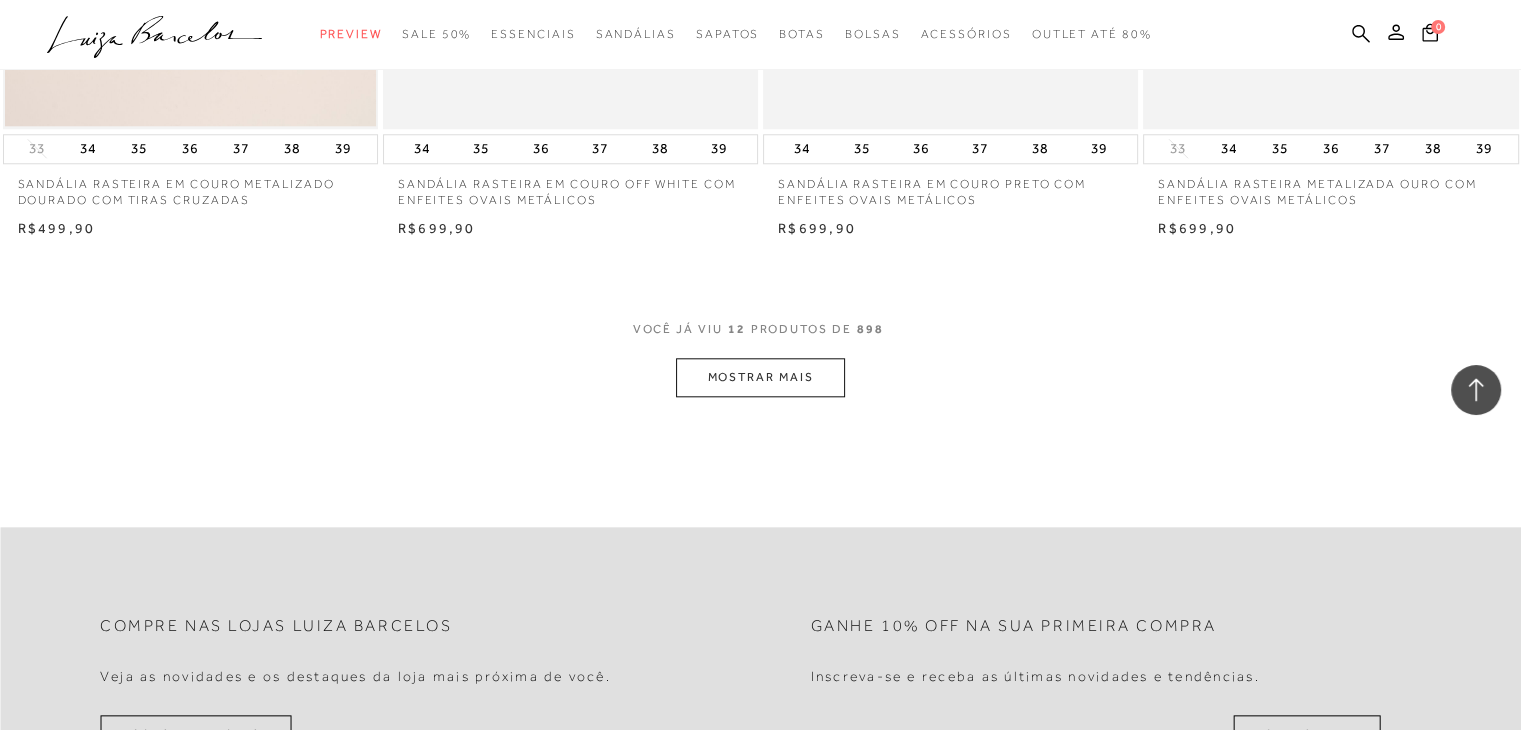 click on "MOSTRAR MAIS" at bounding box center [760, 377] 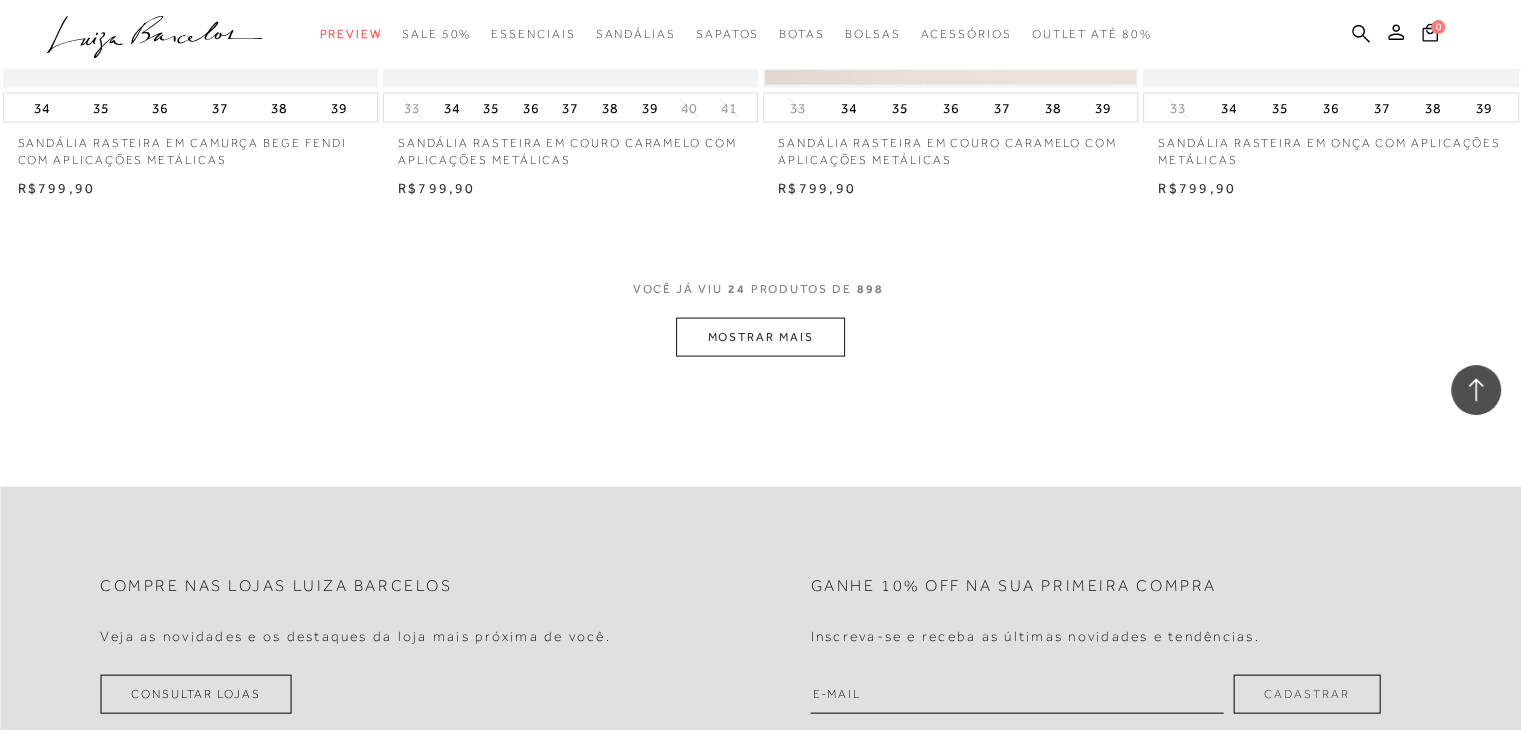 scroll, scrollTop: 4200, scrollLeft: 0, axis: vertical 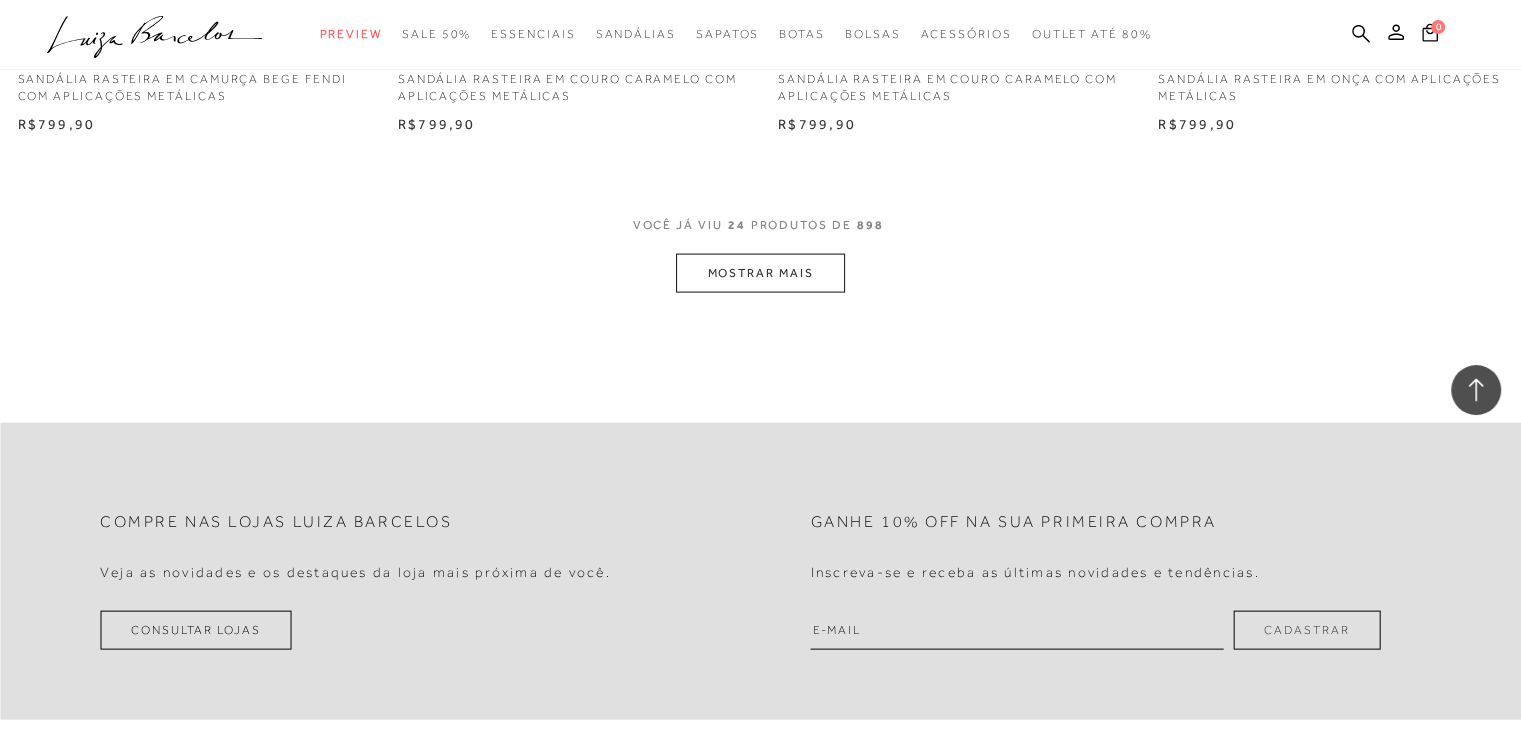 click on "MOSTRAR MAIS" at bounding box center [760, 273] 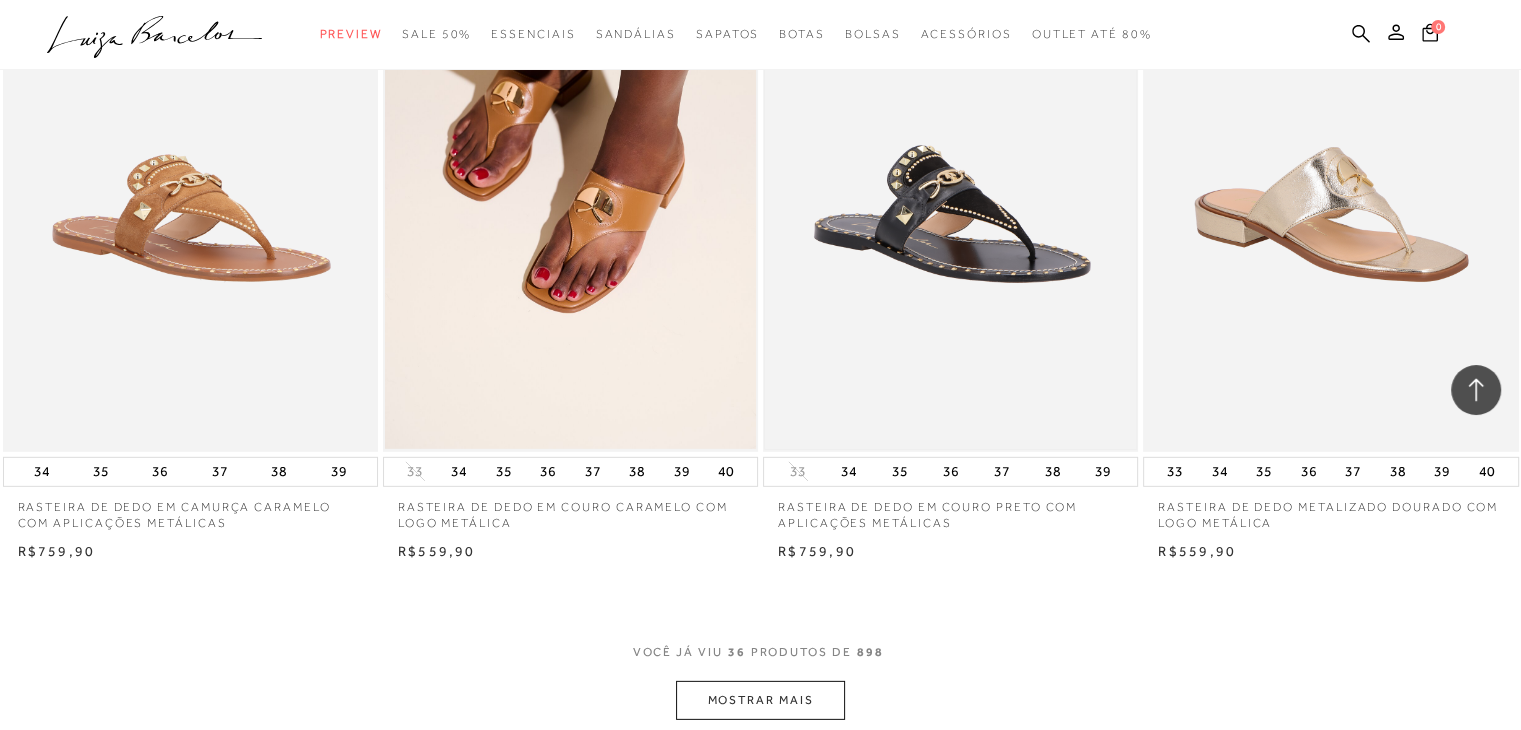 scroll, scrollTop: 6000, scrollLeft: 0, axis: vertical 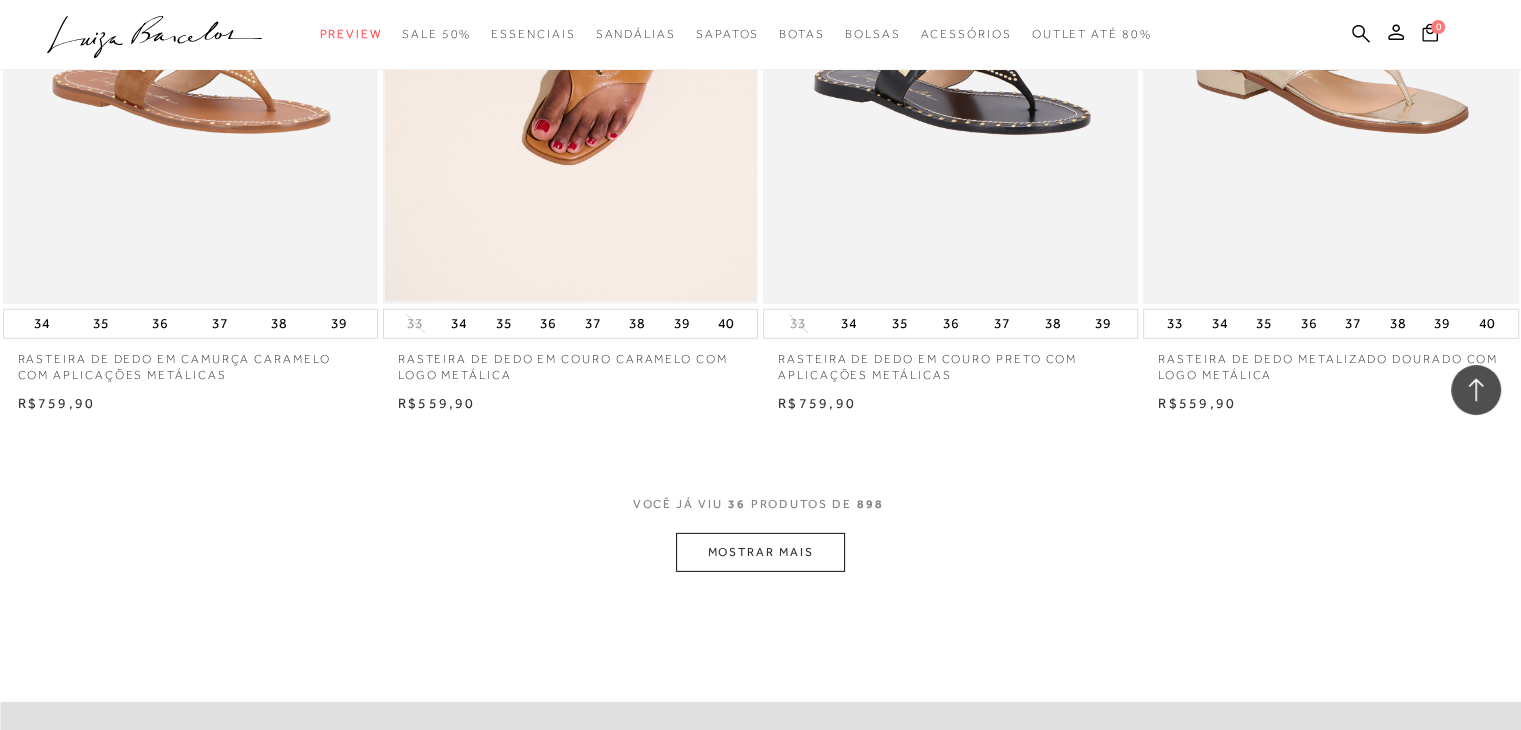 click on "MOSTRAR MAIS" at bounding box center [760, 552] 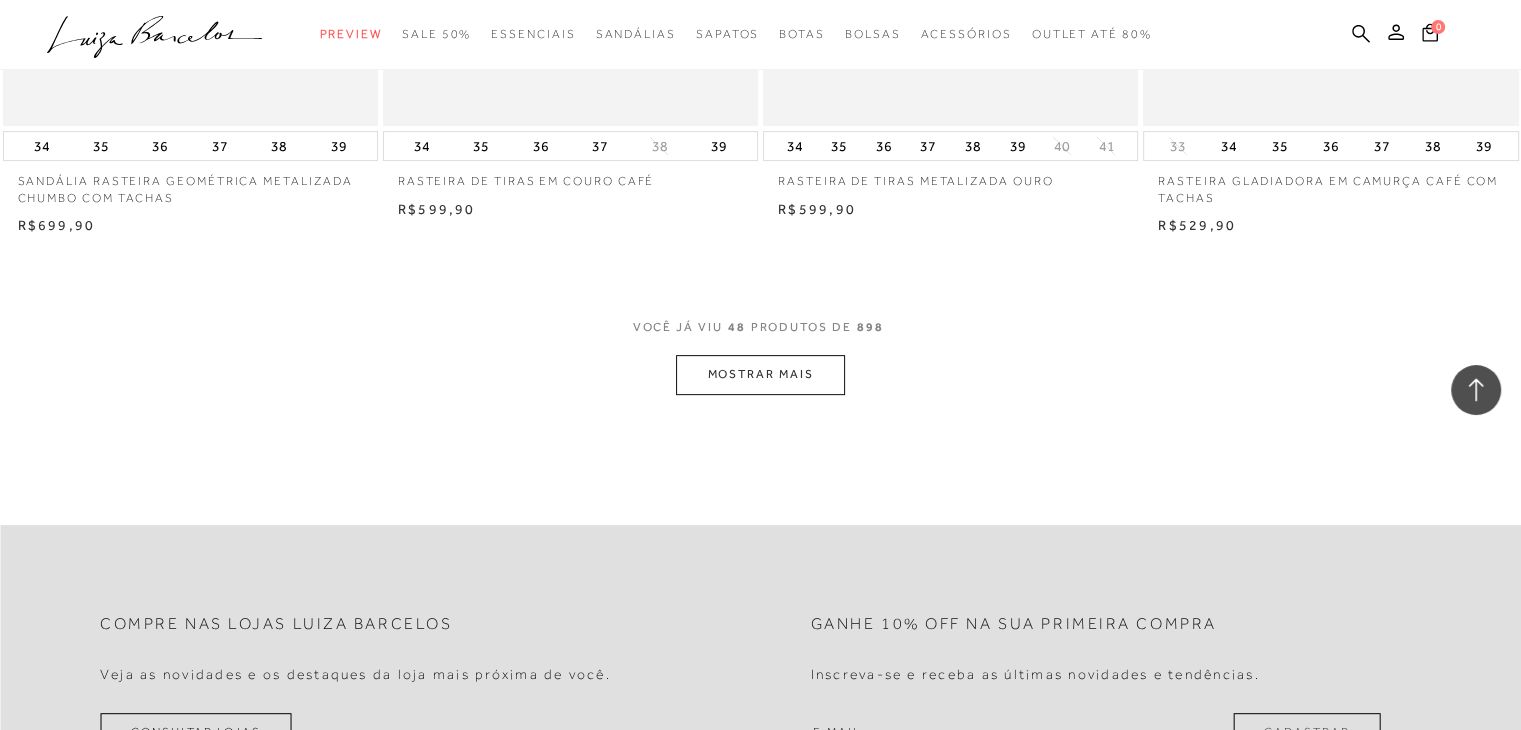 scroll, scrollTop: 8300, scrollLeft: 0, axis: vertical 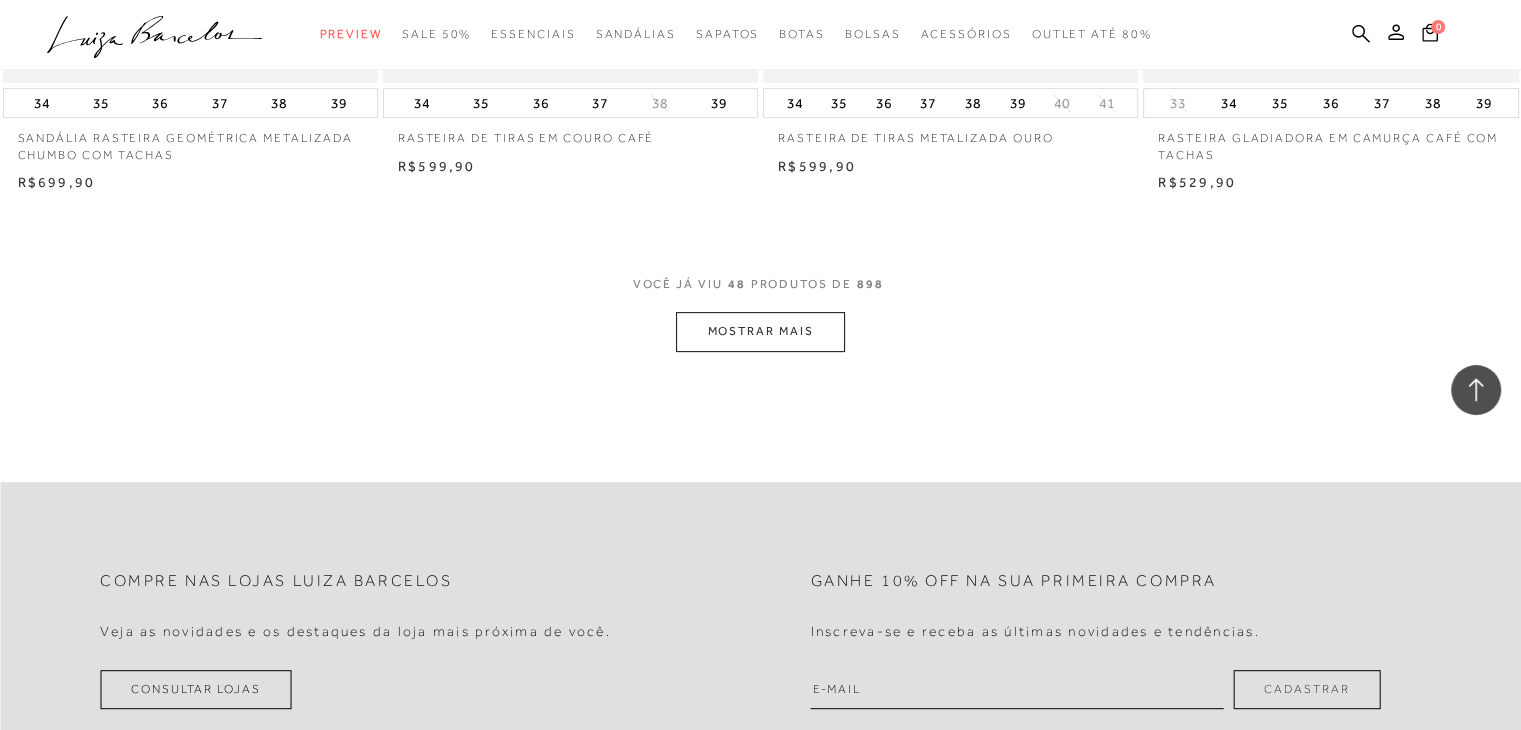 click on "MOSTRAR MAIS" at bounding box center [760, 331] 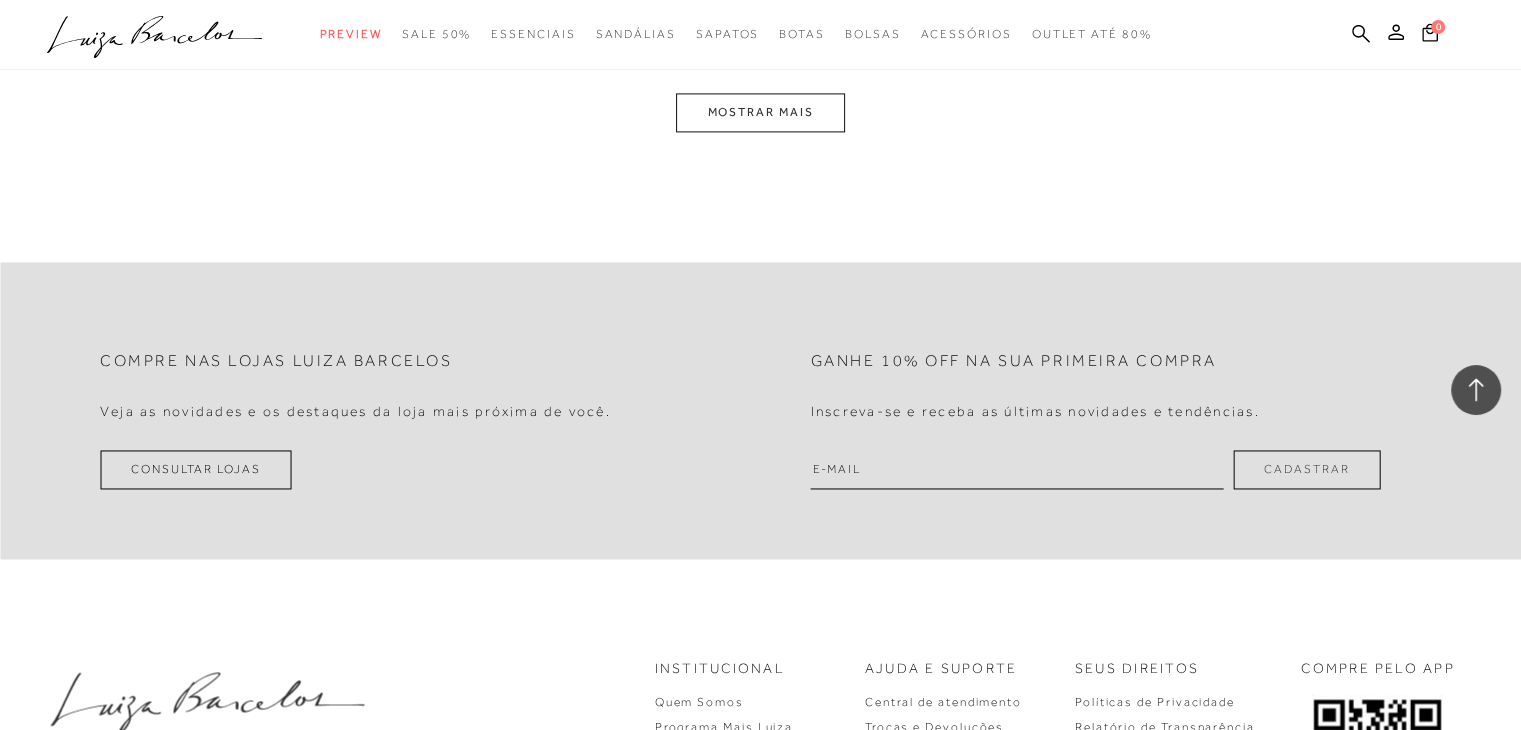 scroll, scrollTop: 10600, scrollLeft: 0, axis: vertical 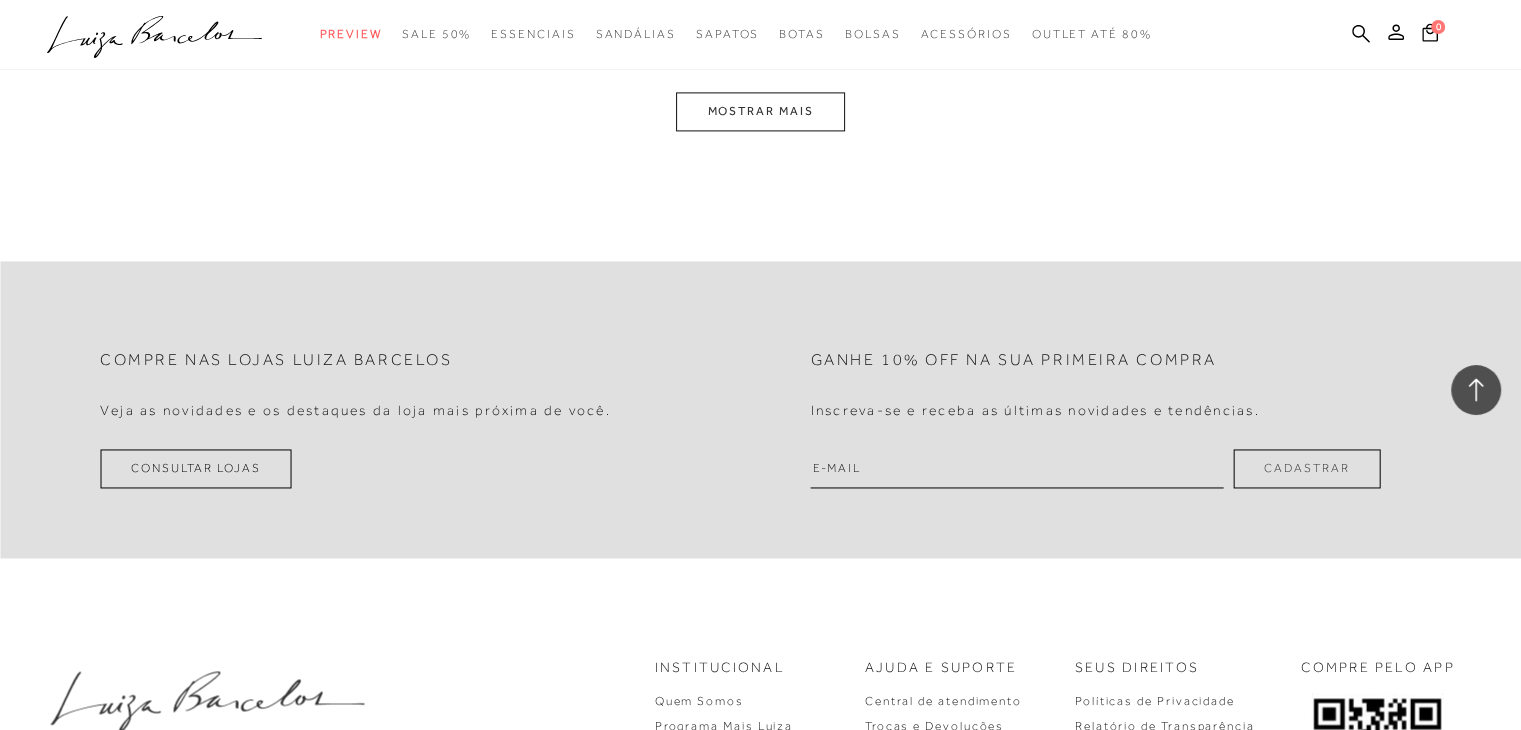 click on "MOSTRAR MAIS" at bounding box center [760, 111] 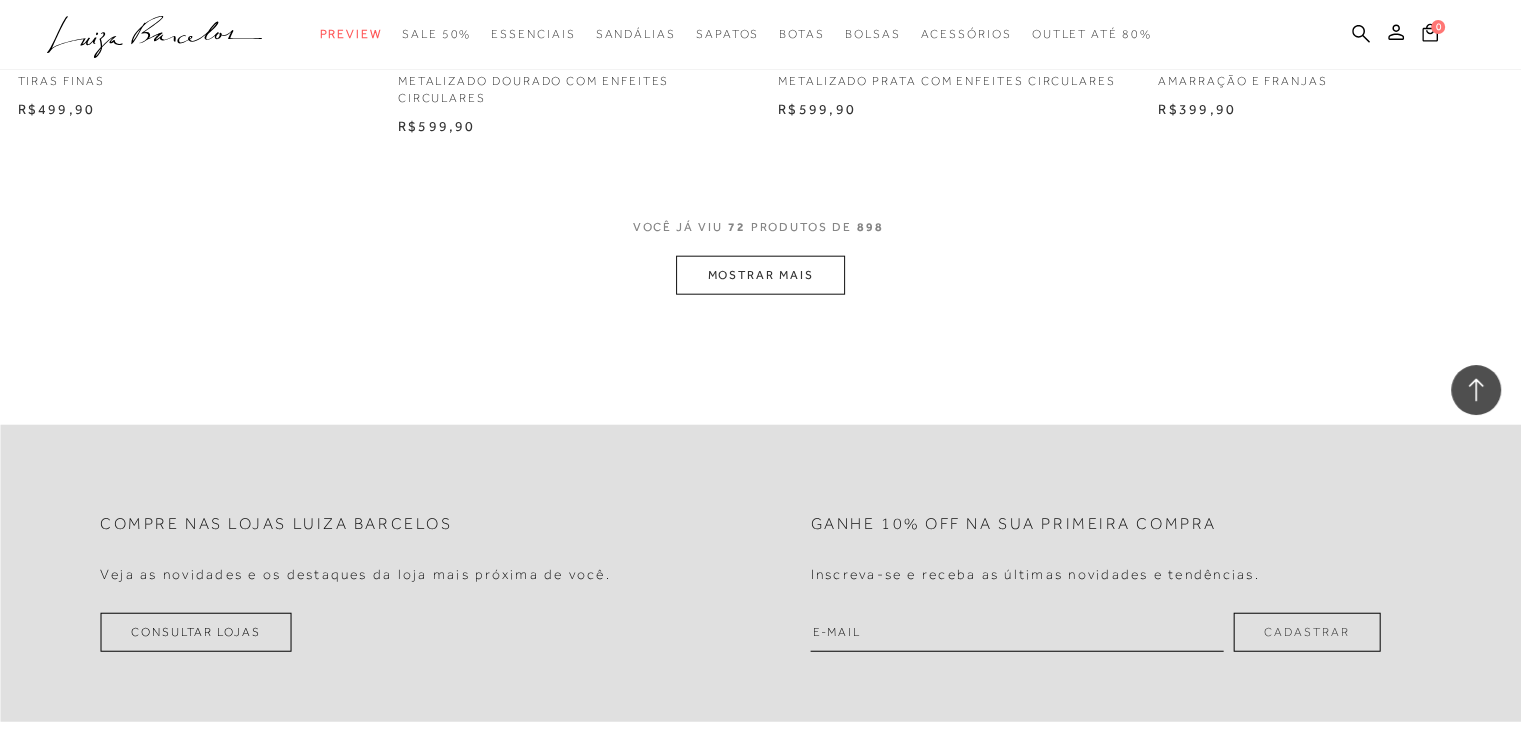 scroll, scrollTop: 12696, scrollLeft: 0, axis: vertical 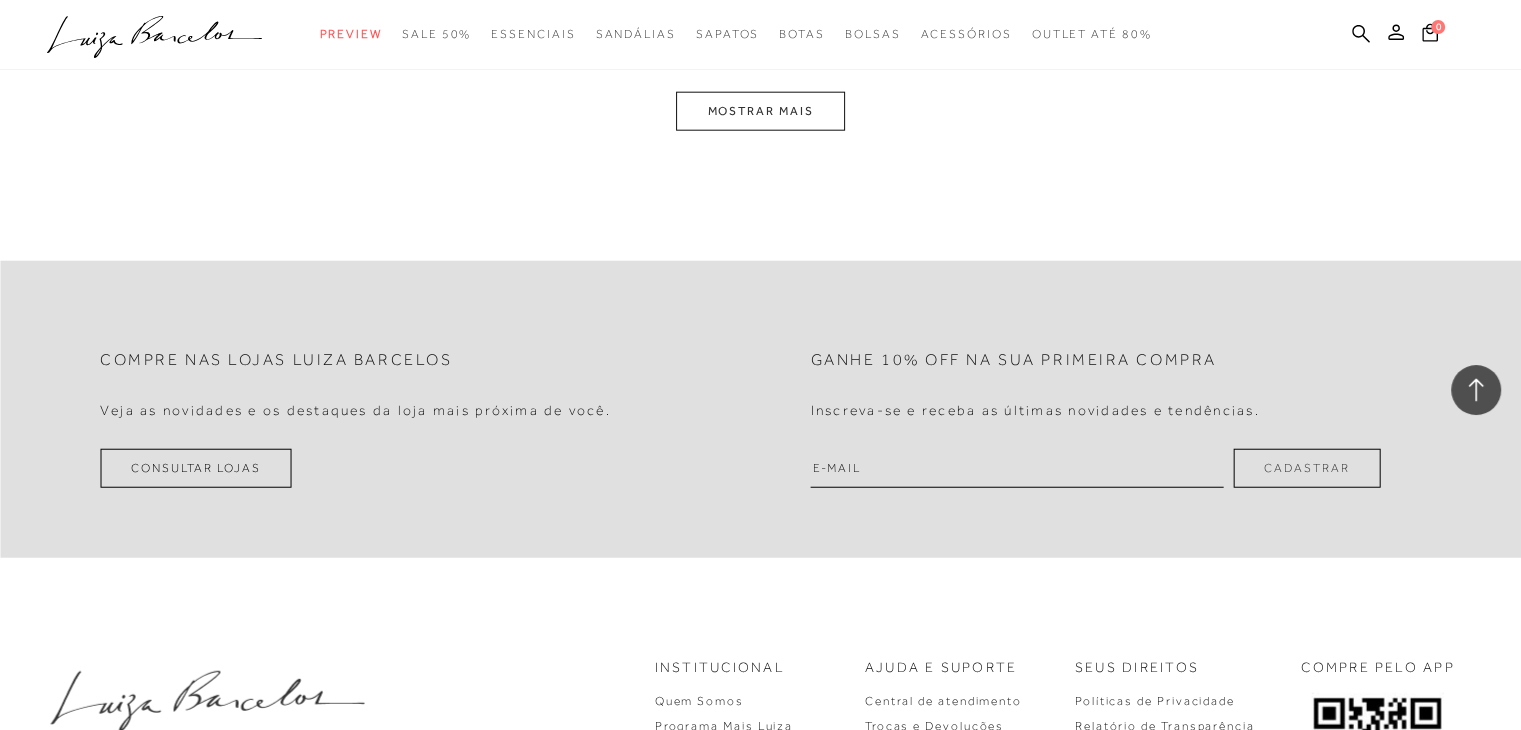 click on "MOSTRAR MAIS" at bounding box center [760, 111] 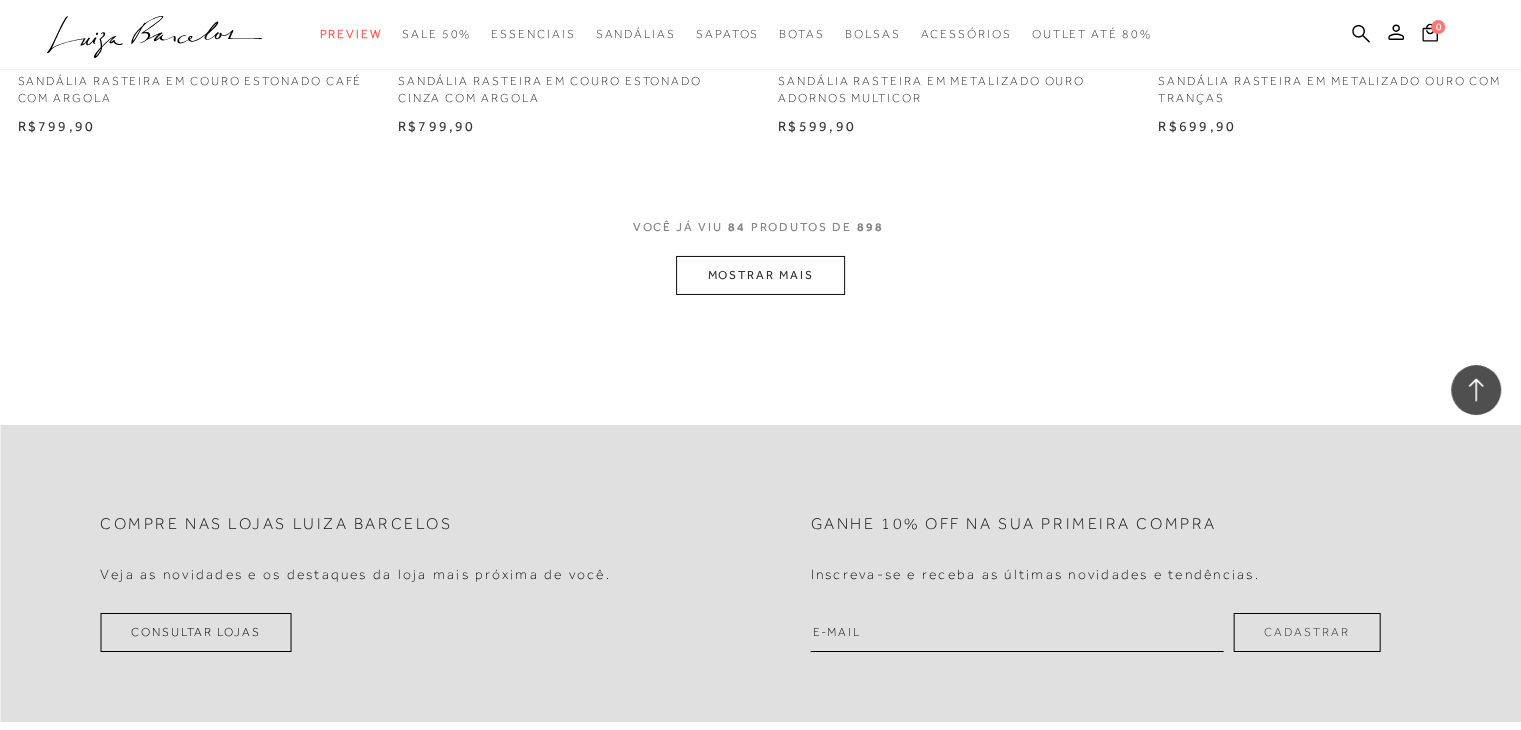 scroll, scrollTop: 14775, scrollLeft: 0, axis: vertical 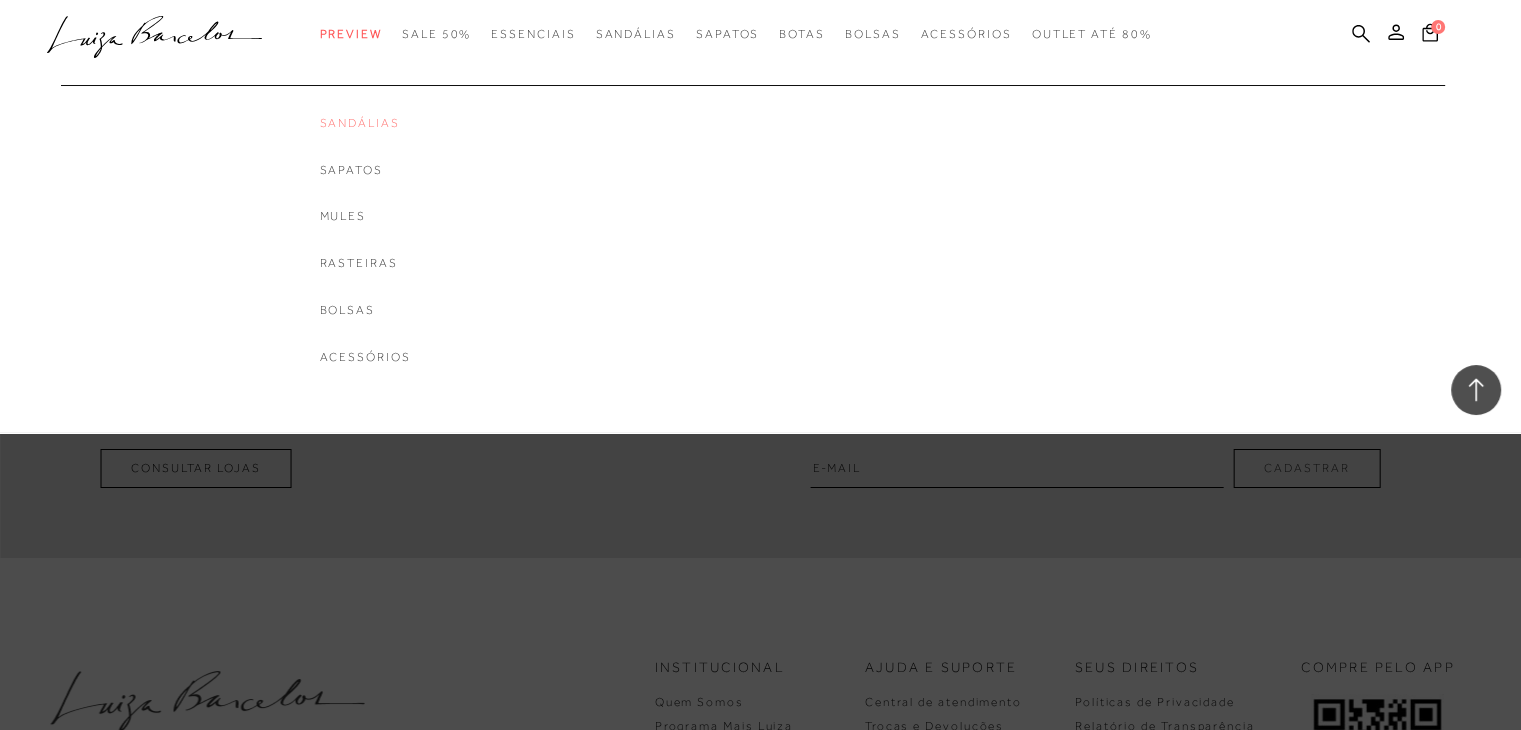 click on "Sandálias" at bounding box center (365, 123) 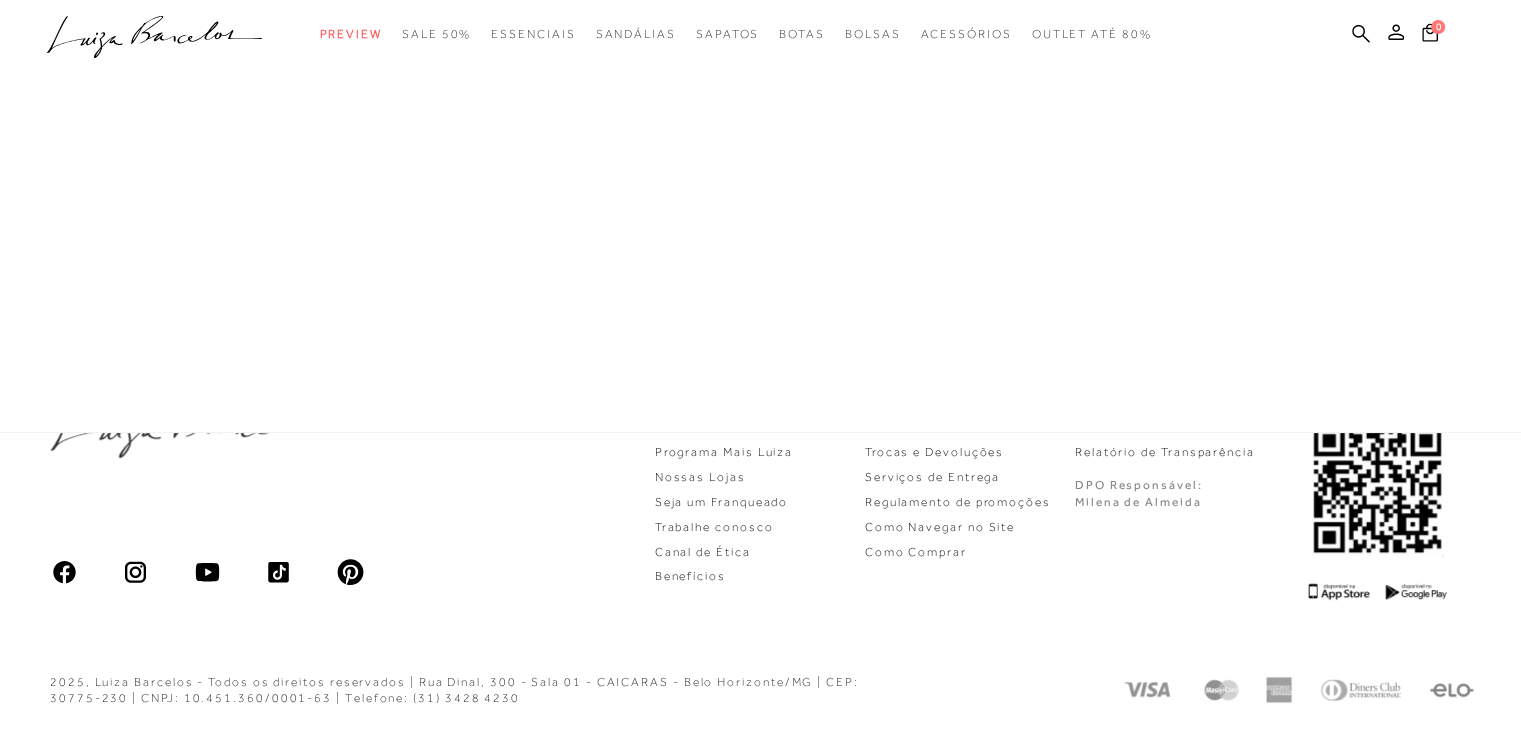 scroll, scrollTop: 0, scrollLeft: 0, axis: both 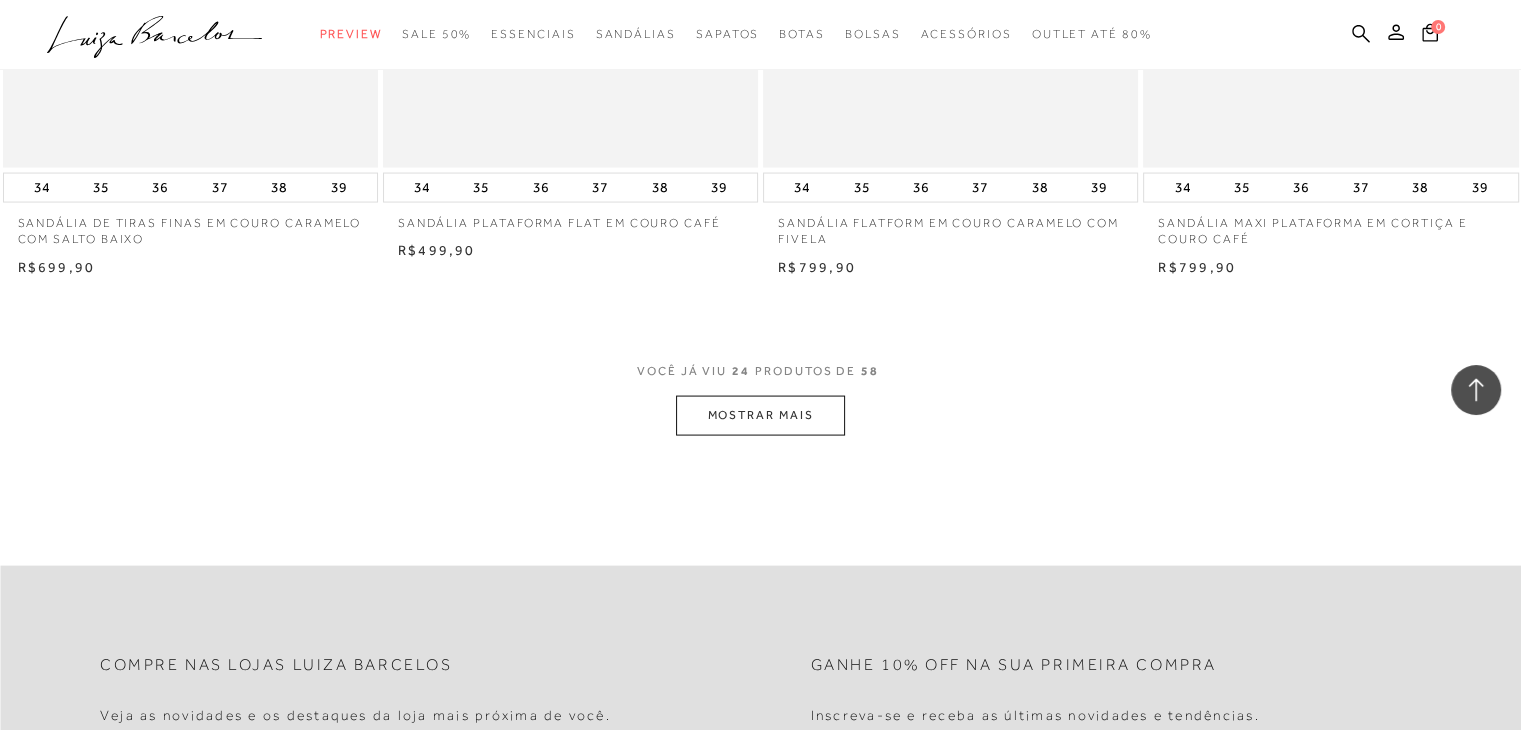 click on "MOSTRAR MAIS" at bounding box center [760, 415] 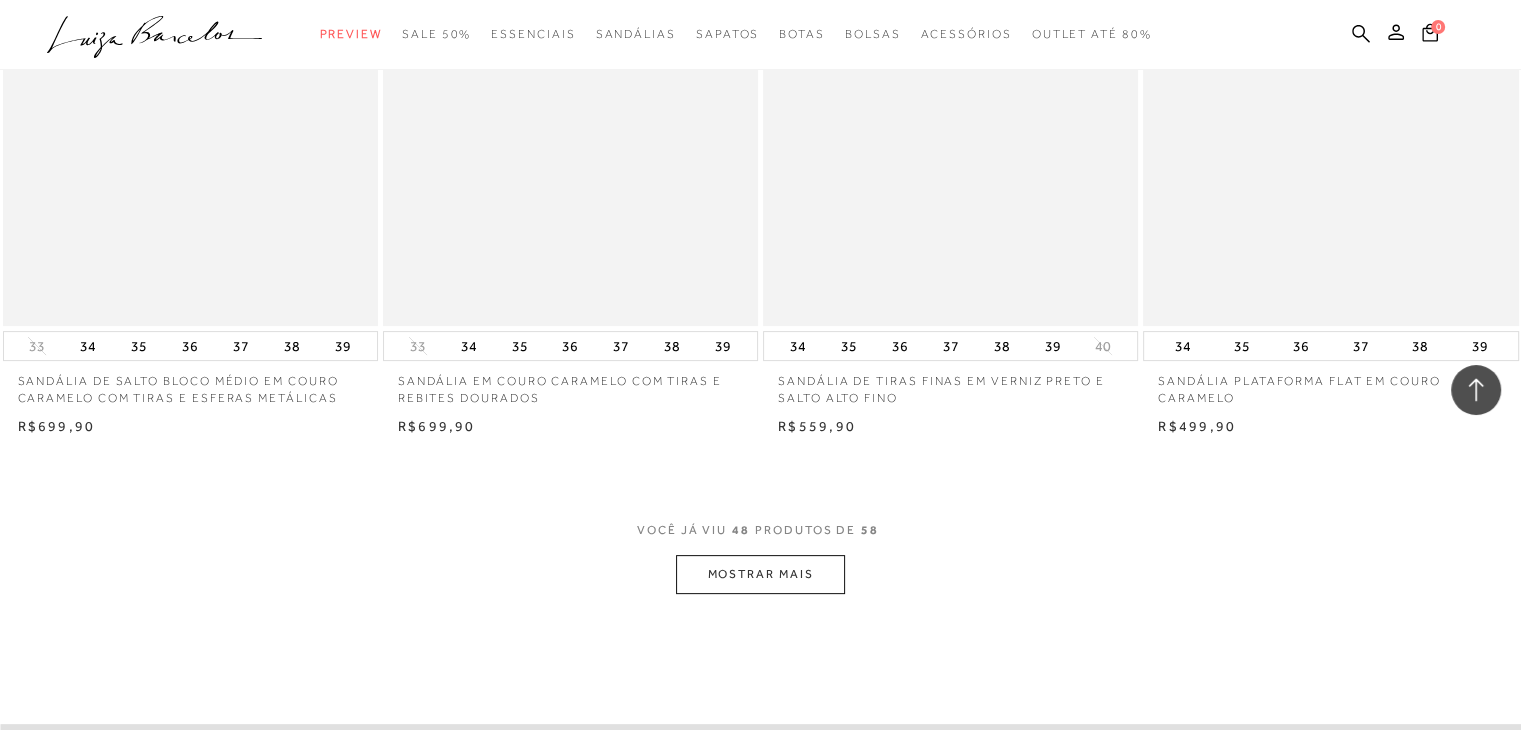 scroll, scrollTop: 8100, scrollLeft: 0, axis: vertical 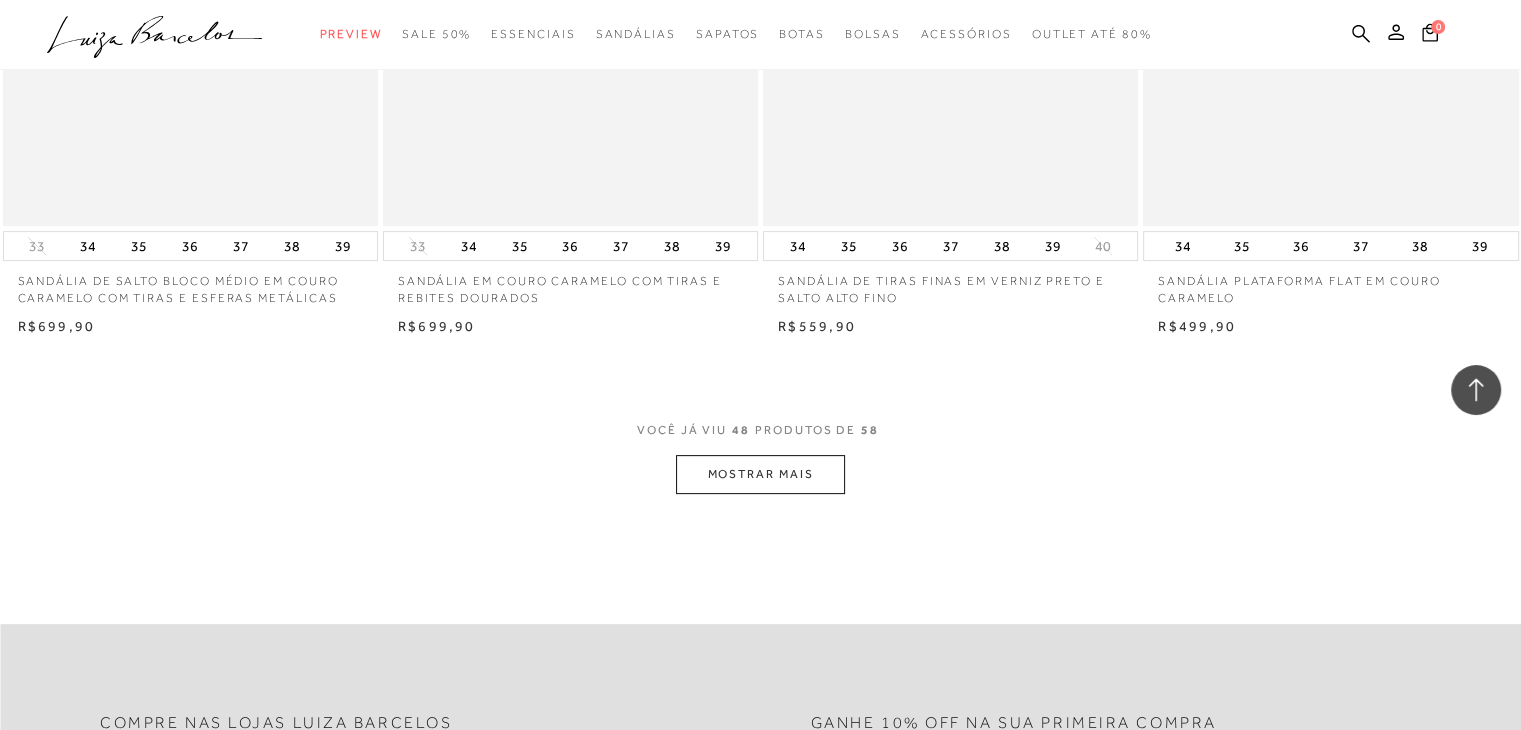 click on "MOSTRAR MAIS" at bounding box center (760, 474) 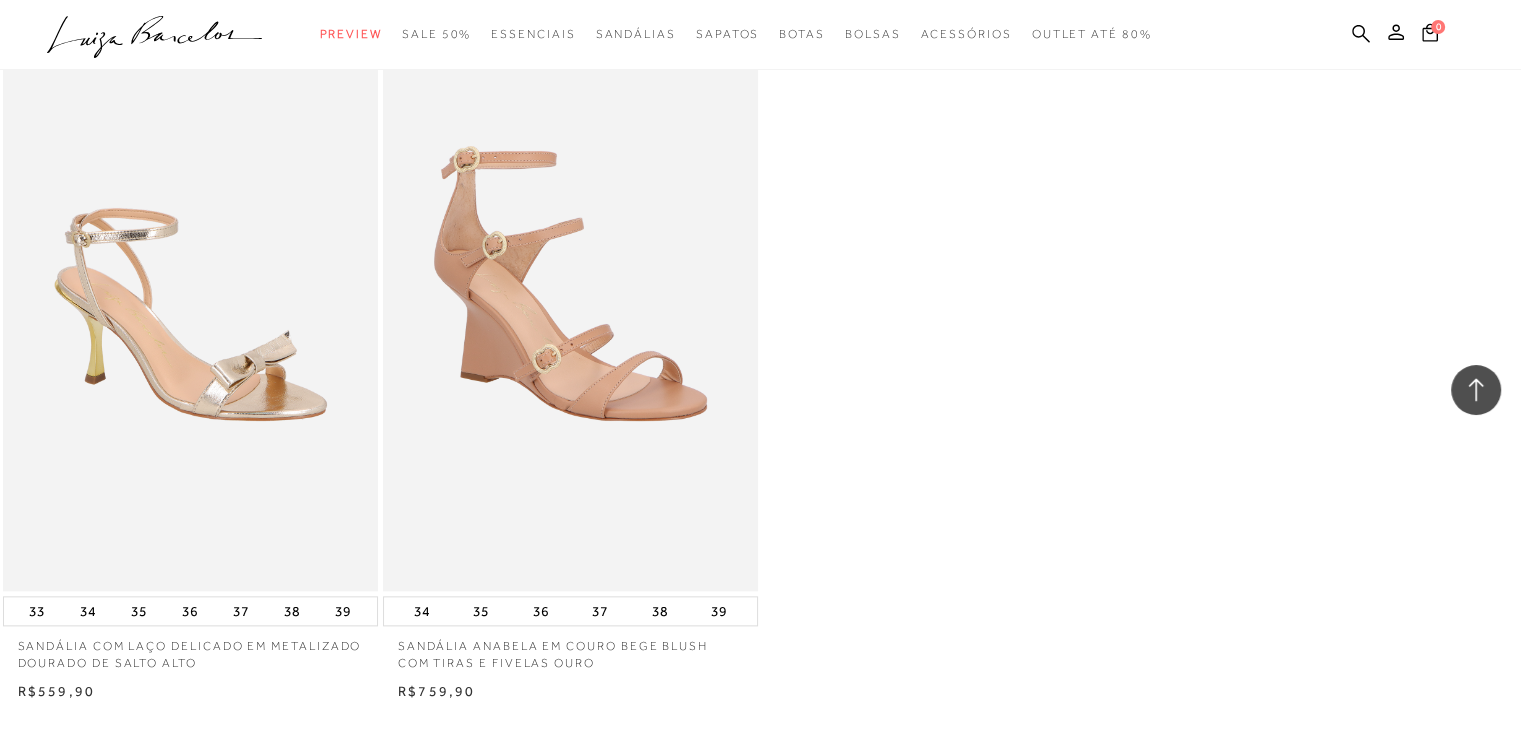 scroll, scrollTop: 9900, scrollLeft: 0, axis: vertical 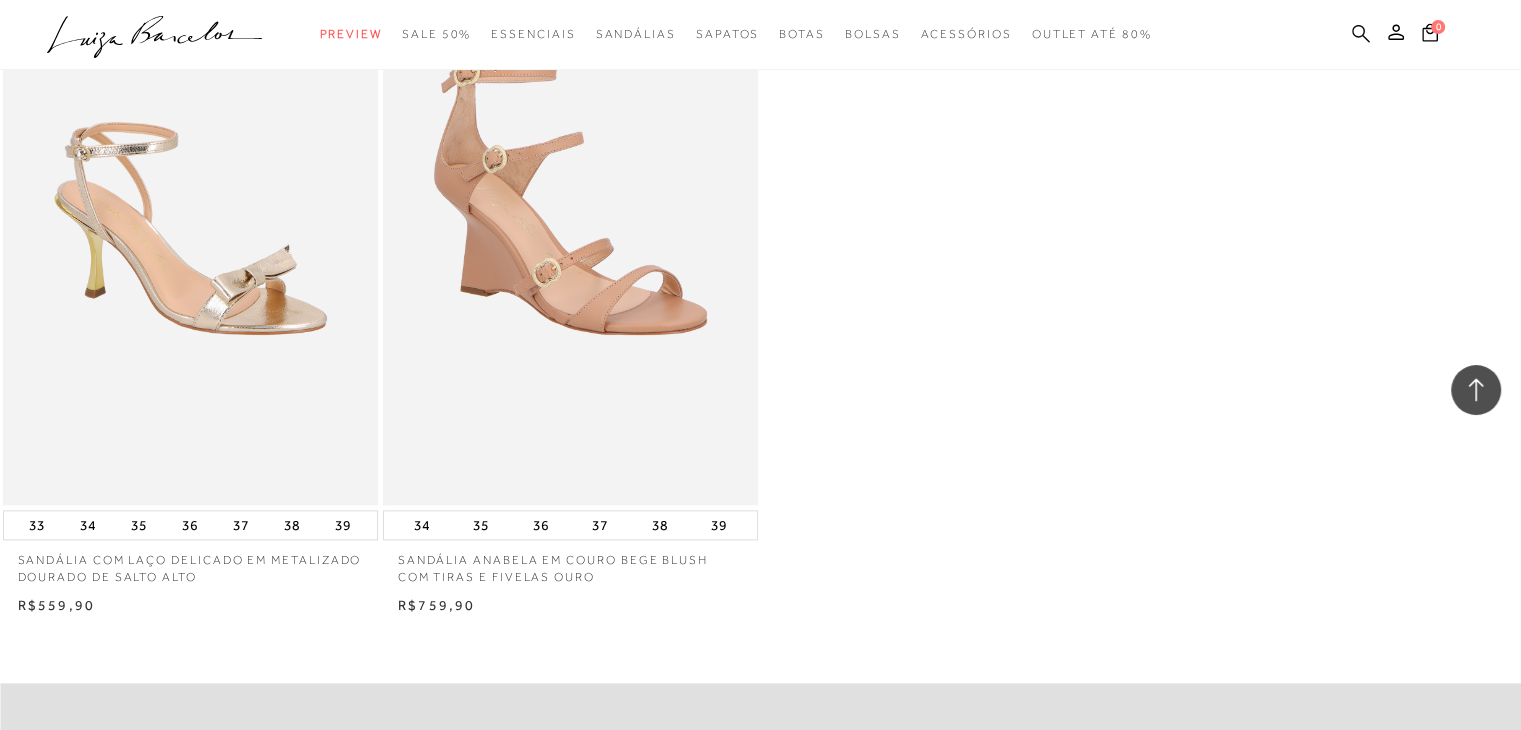 click 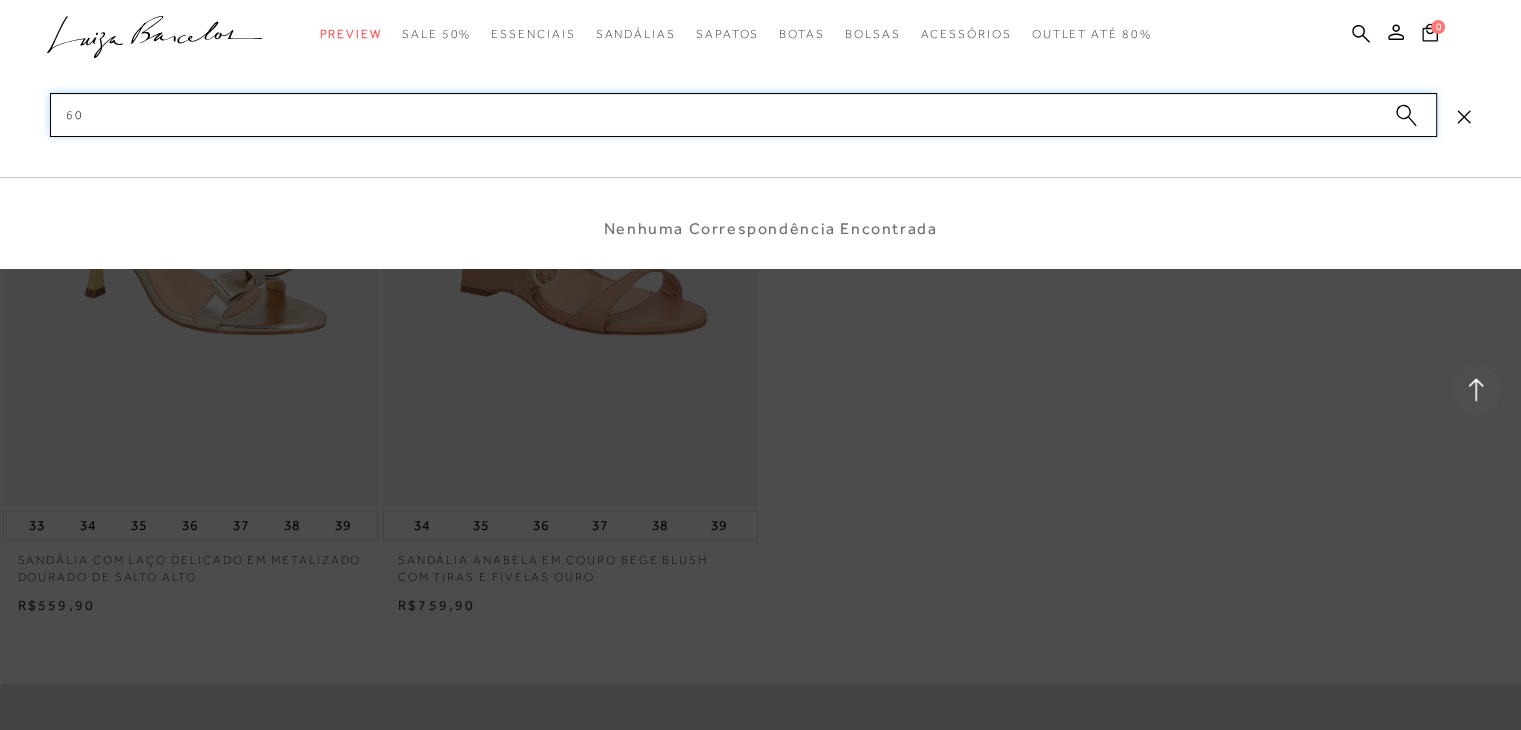 type on "6" 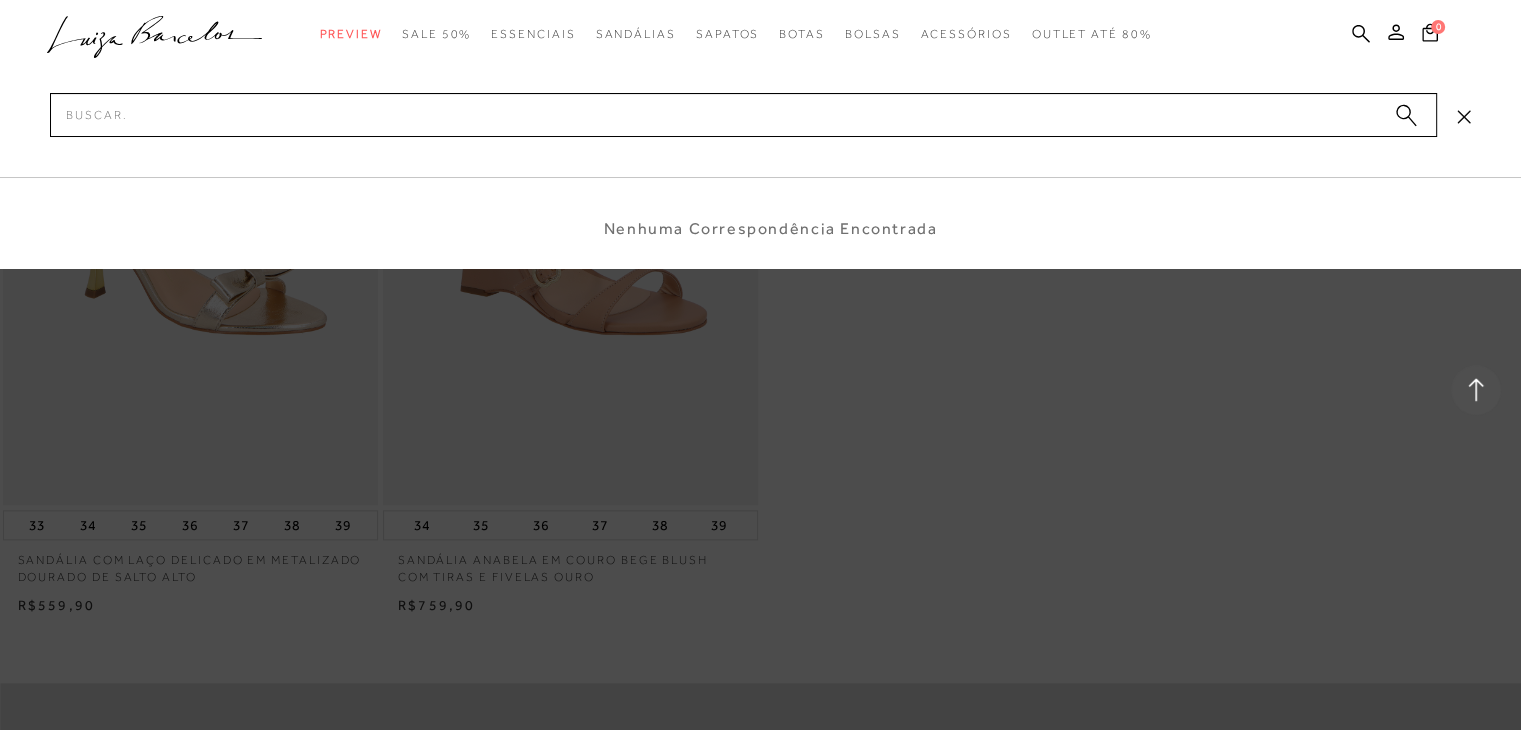 click at bounding box center [760, 365] 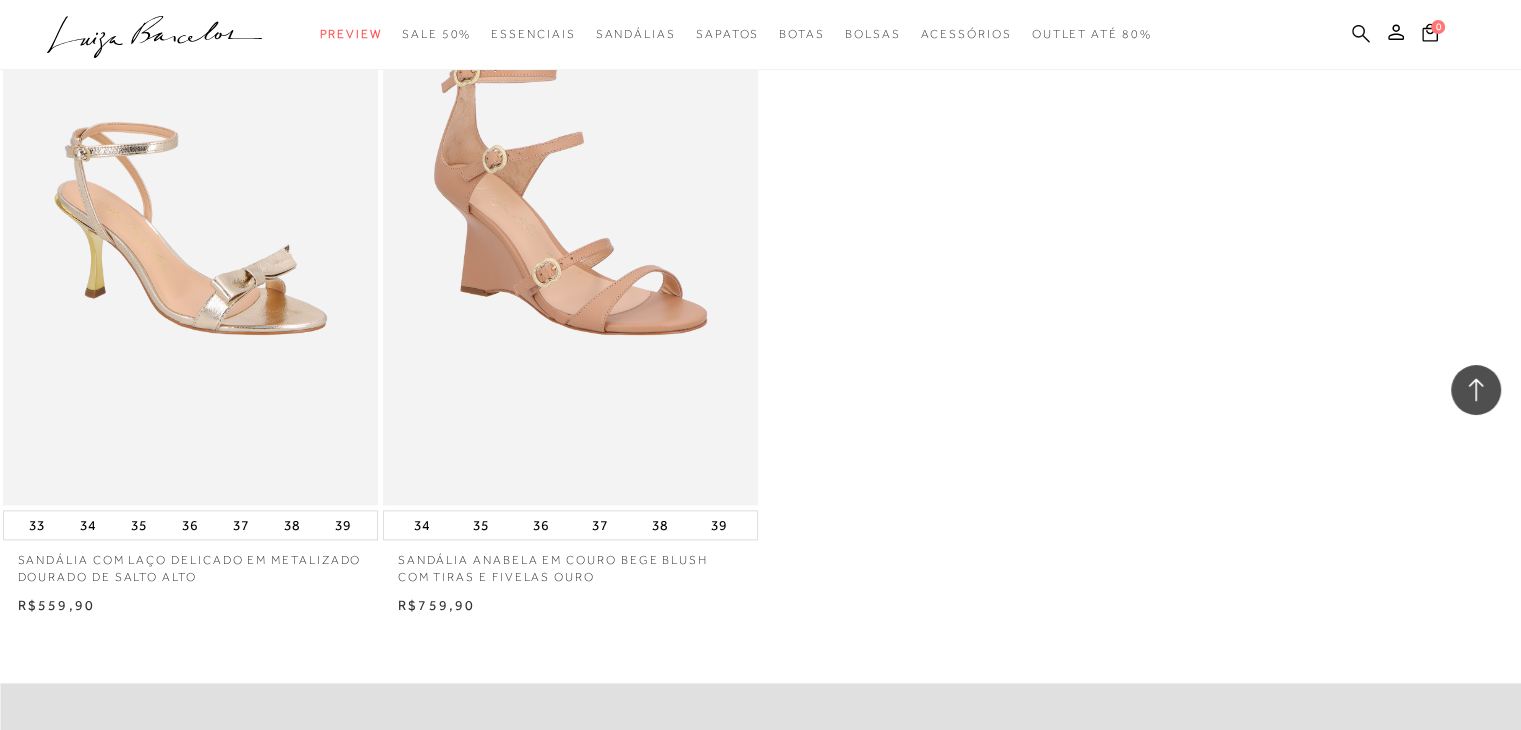 click 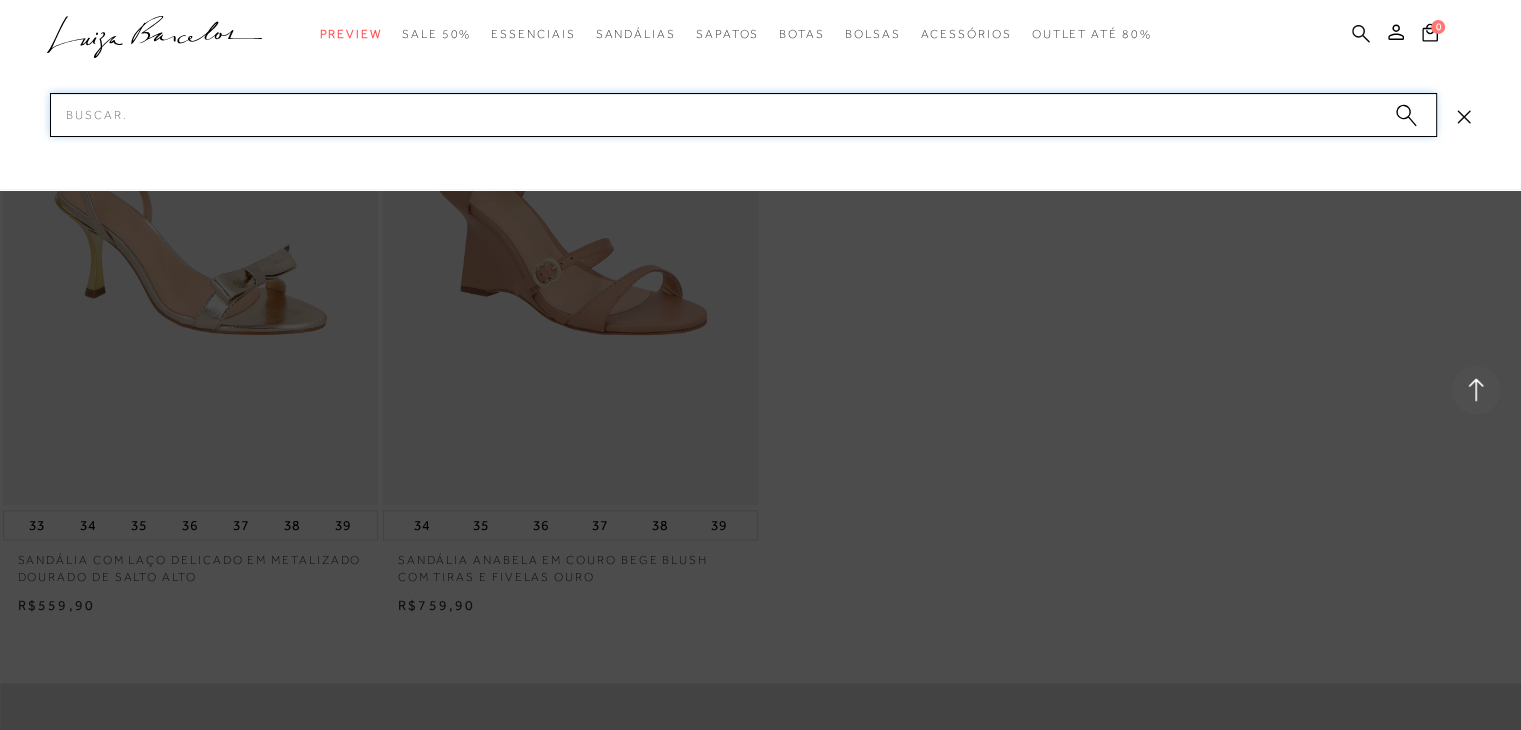 paste on "10580294-3" 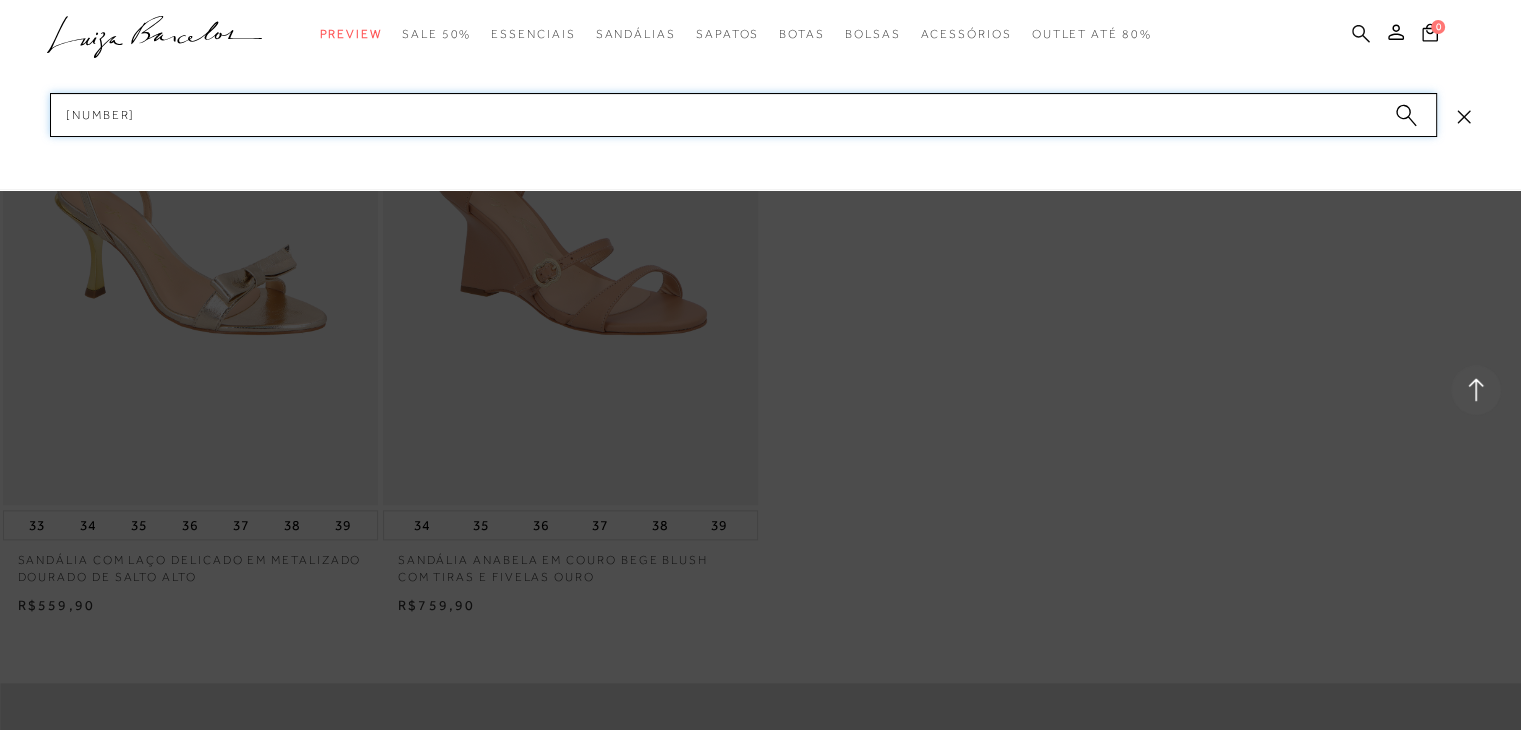 type 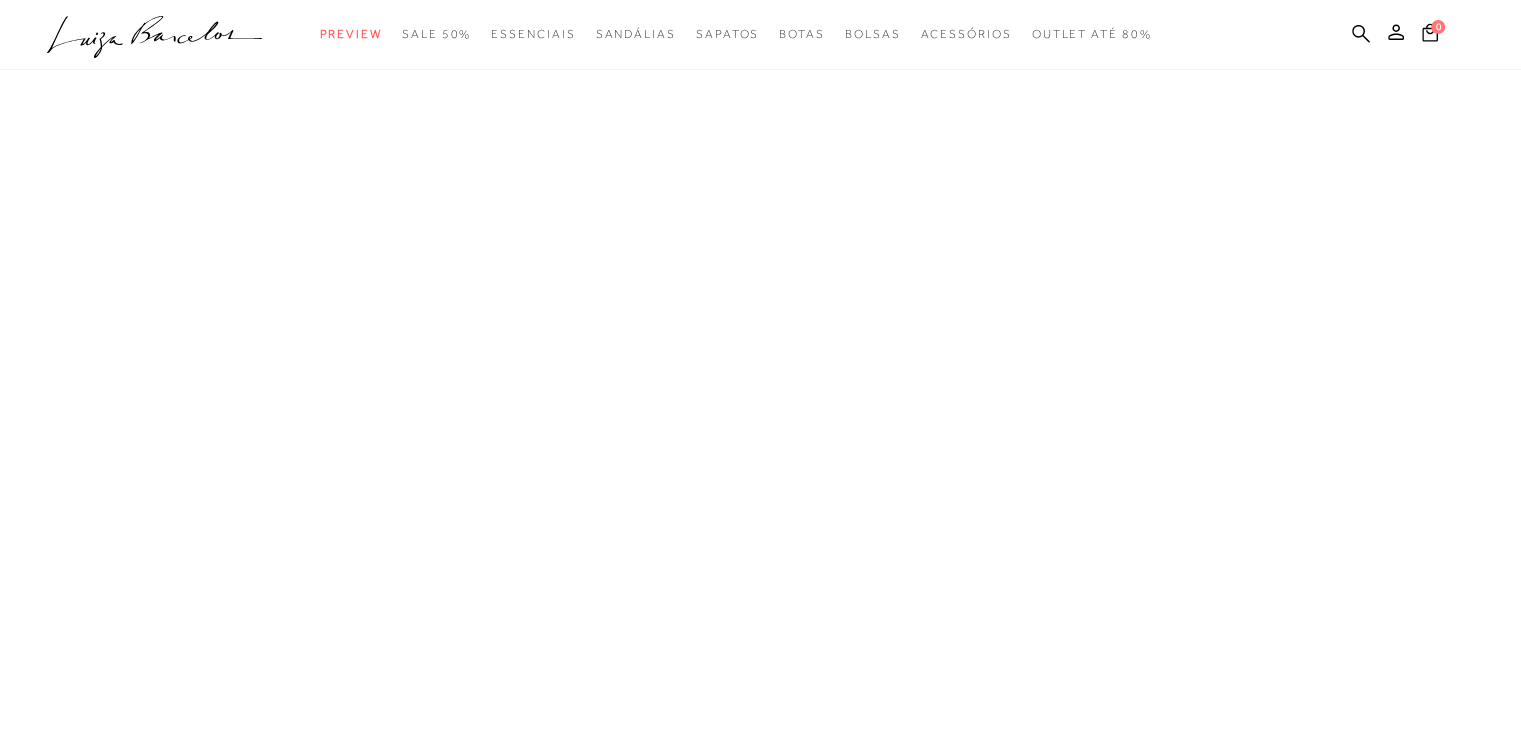 scroll, scrollTop: 0, scrollLeft: 0, axis: both 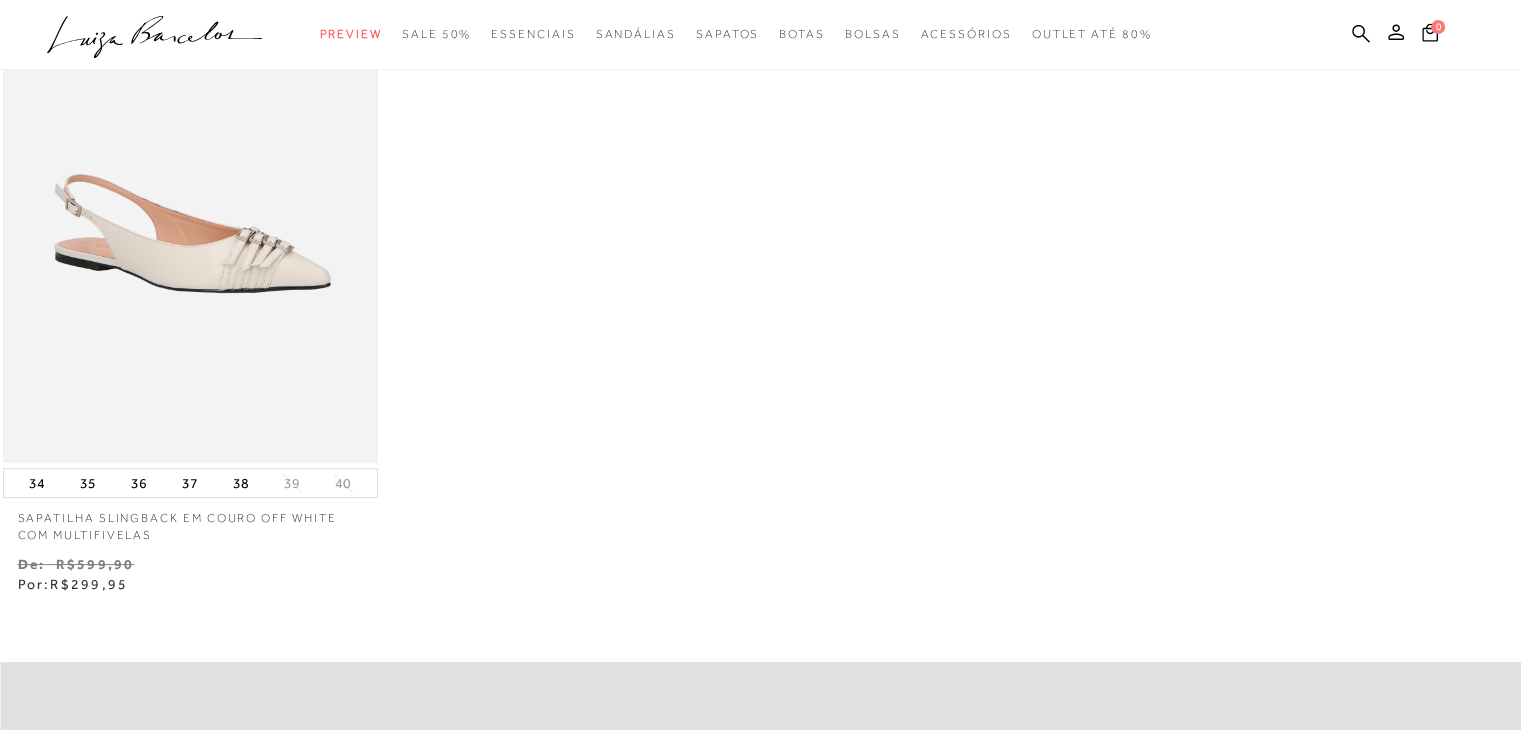 click at bounding box center (190, 182) 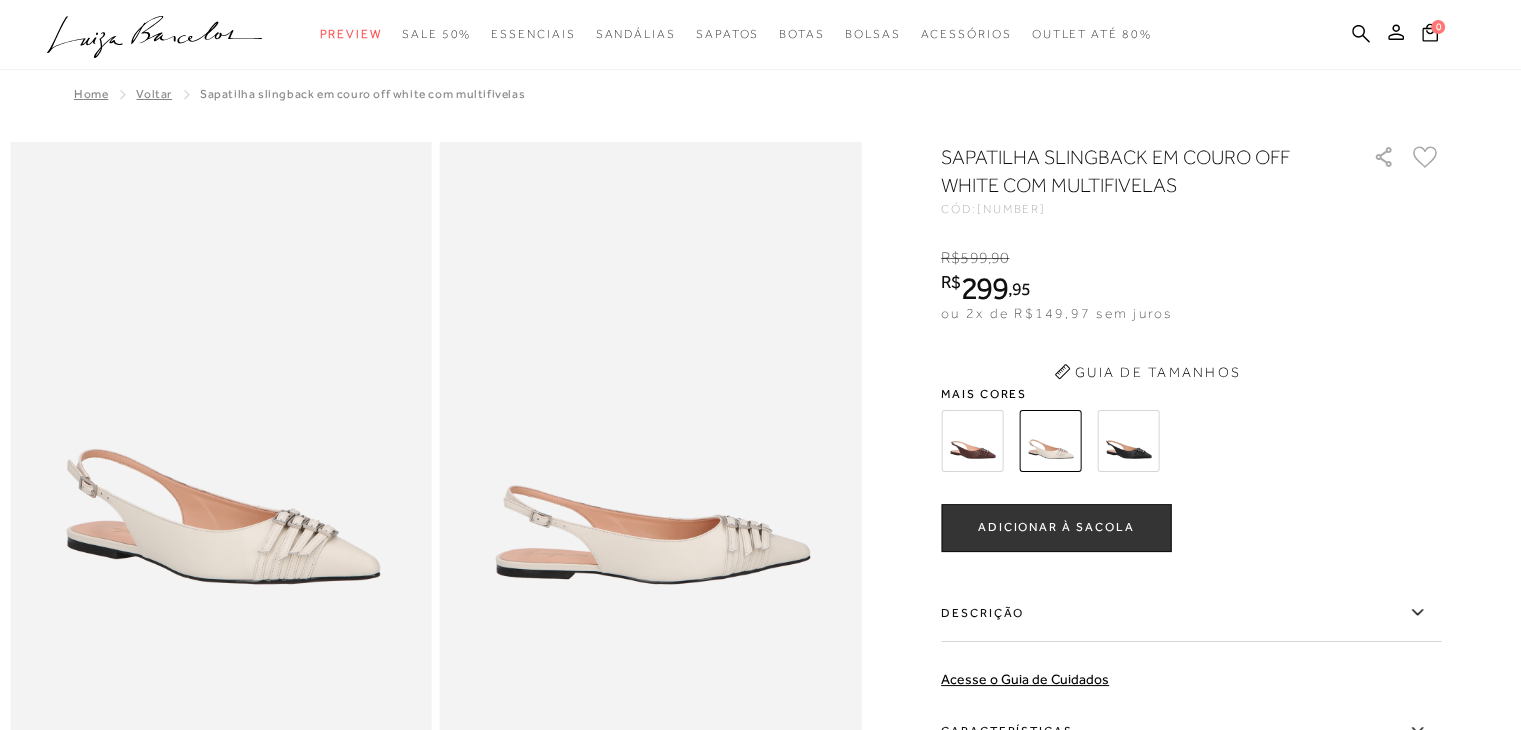 scroll, scrollTop: 0, scrollLeft: 0, axis: both 